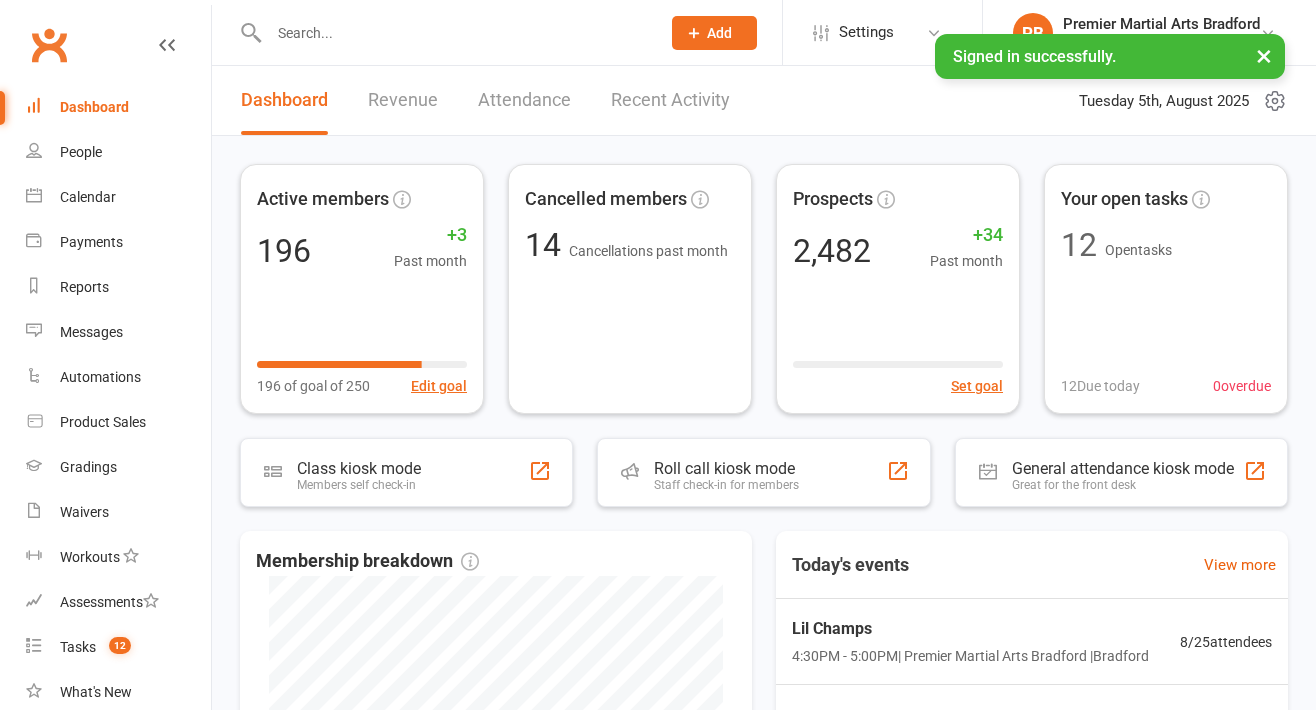 scroll, scrollTop: 0, scrollLeft: 0, axis: both 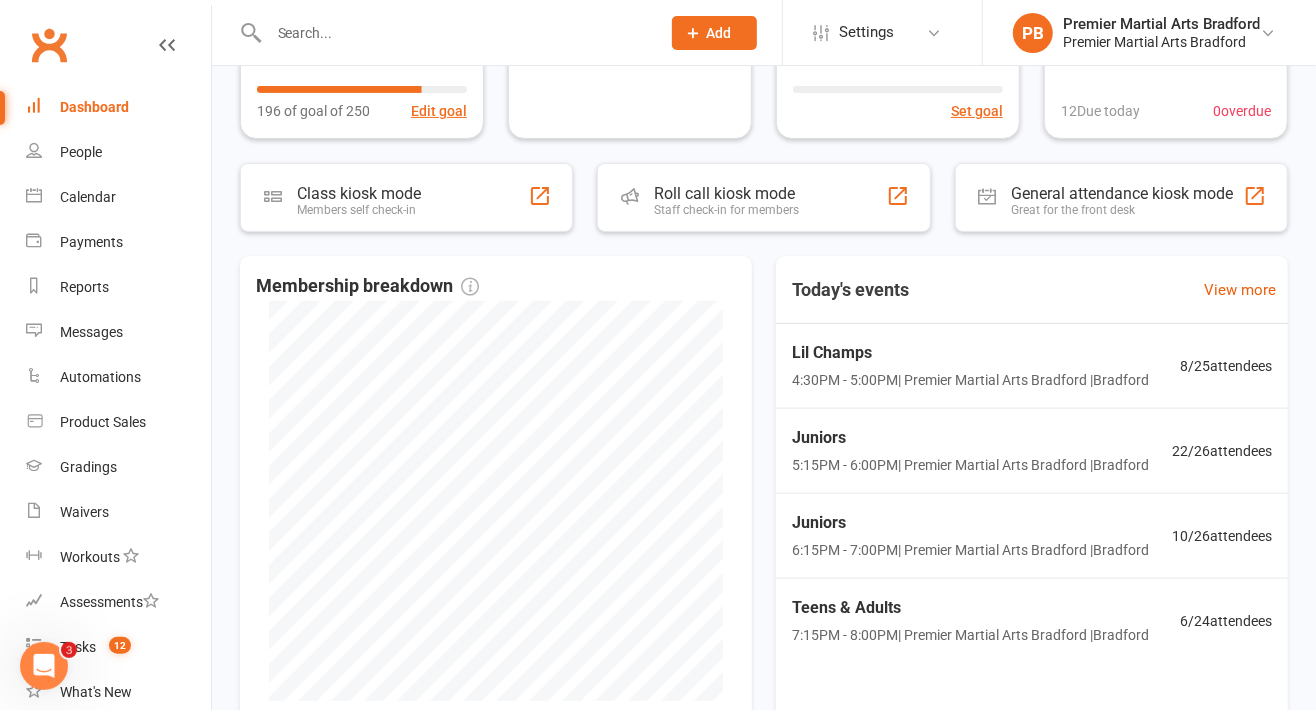 click on "[TIME] - [TIME]  |   [BRAND] [BRAND] [BRAND] |  [CITY]" at bounding box center [970, 380] 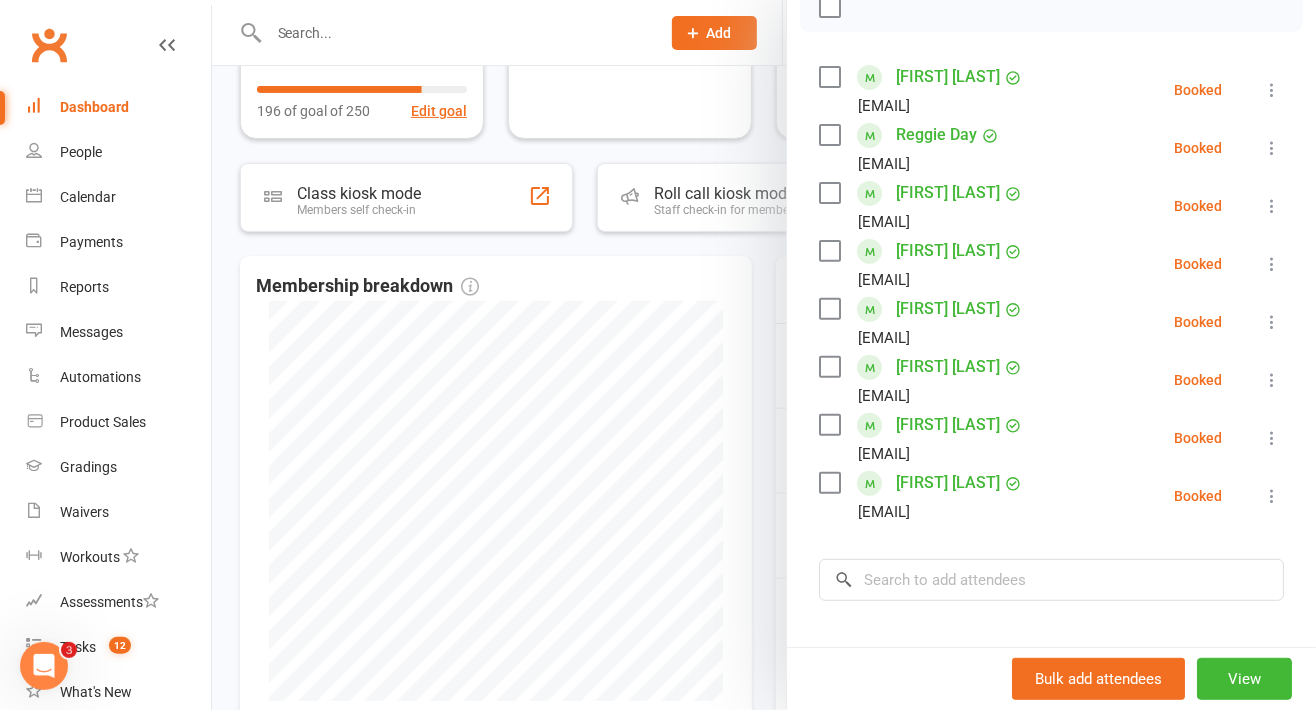 scroll, scrollTop: 340, scrollLeft: 0, axis: vertical 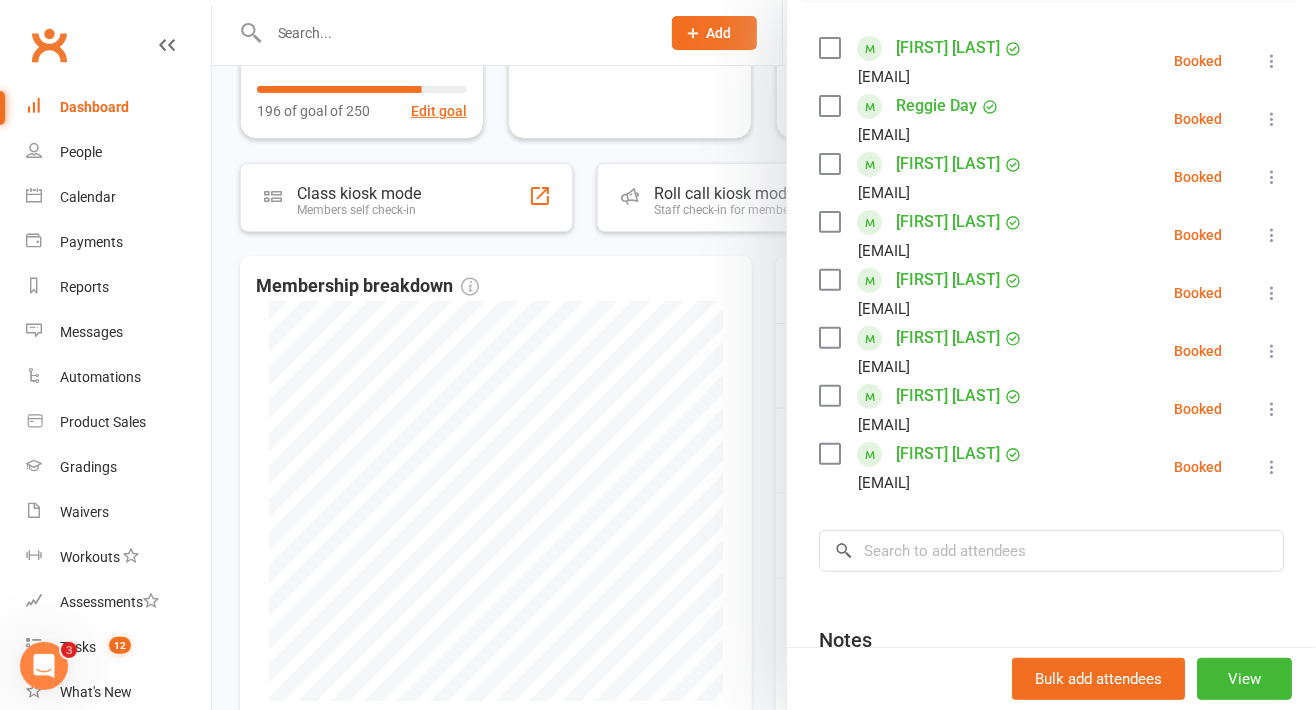 click at bounding box center [764, 355] 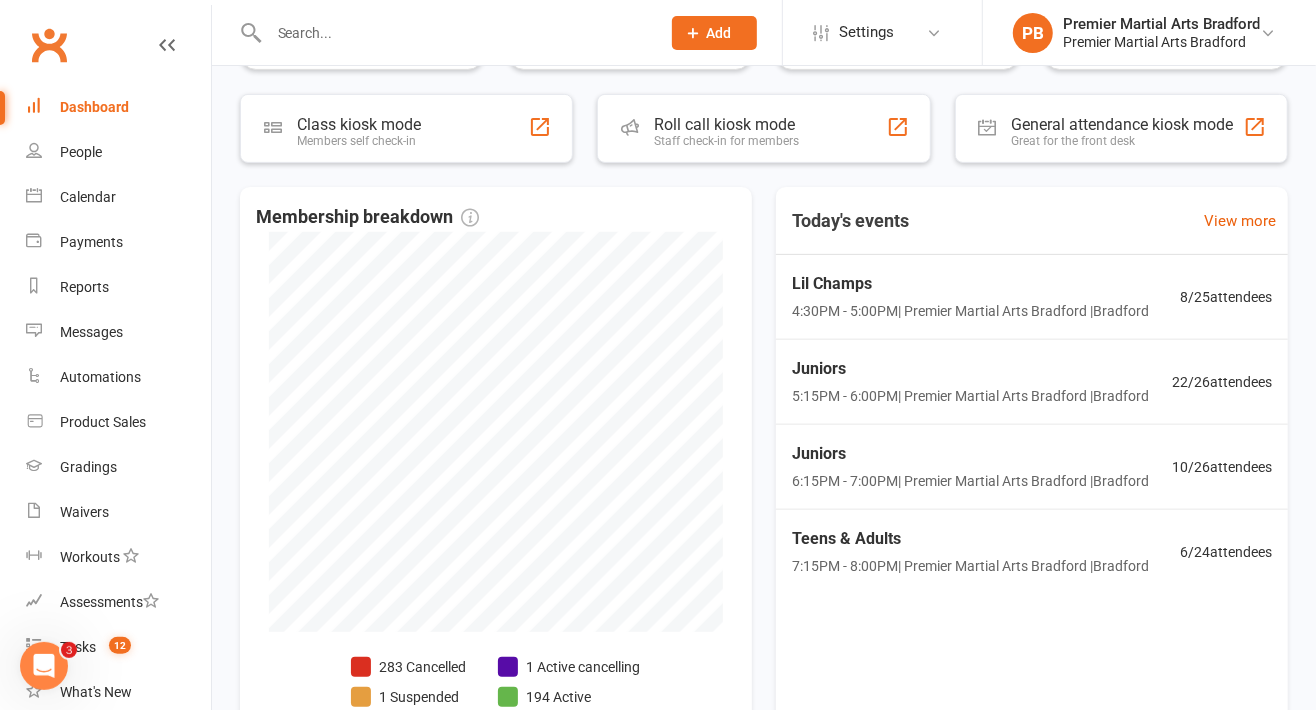 scroll, scrollTop: 354, scrollLeft: 0, axis: vertical 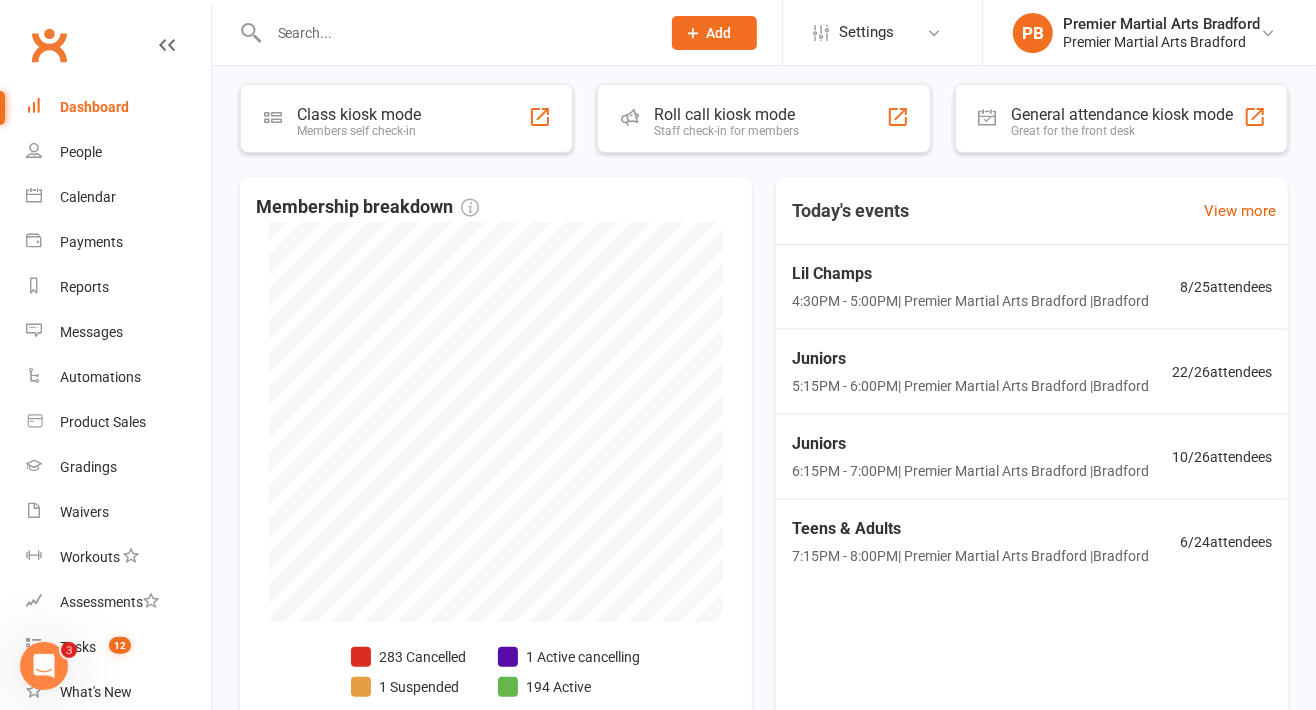 click on "5:15PM - 6:00PM  |   Premier Martial Arts Bradford |  [CITY]" at bounding box center [970, 386] 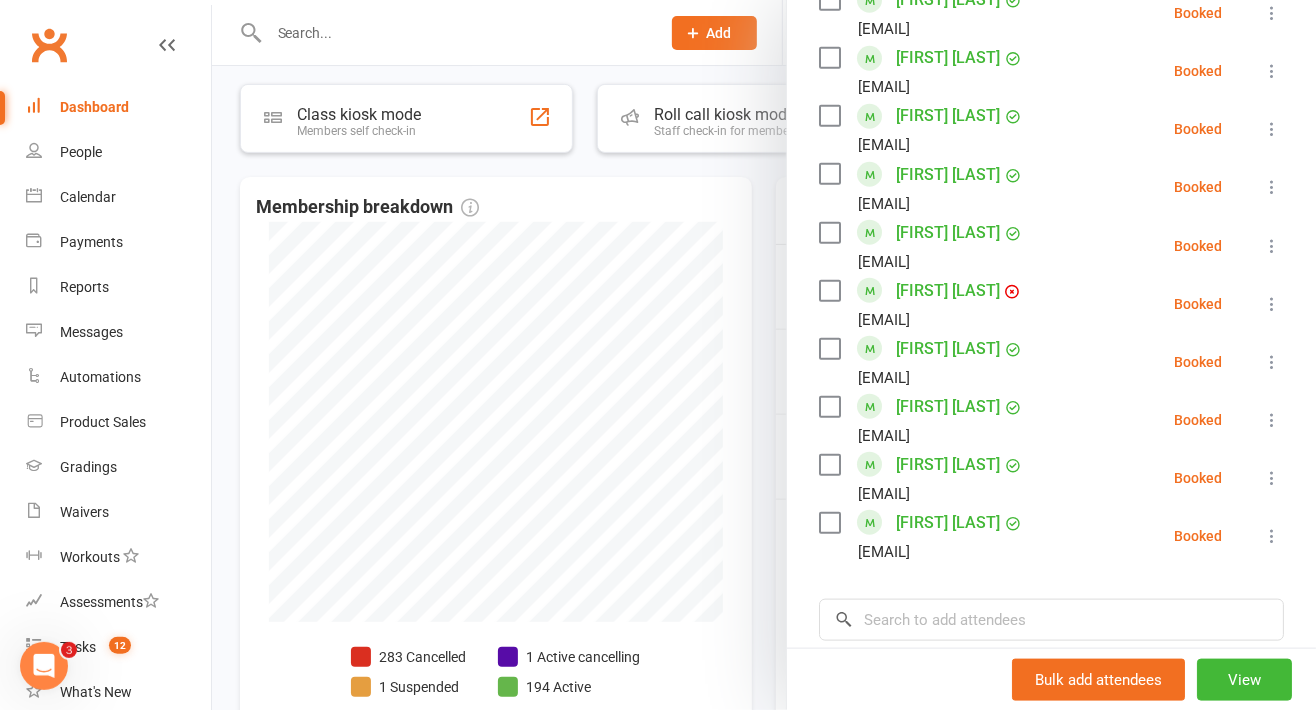 scroll, scrollTop: 1094, scrollLeft: 0, axis: vertical 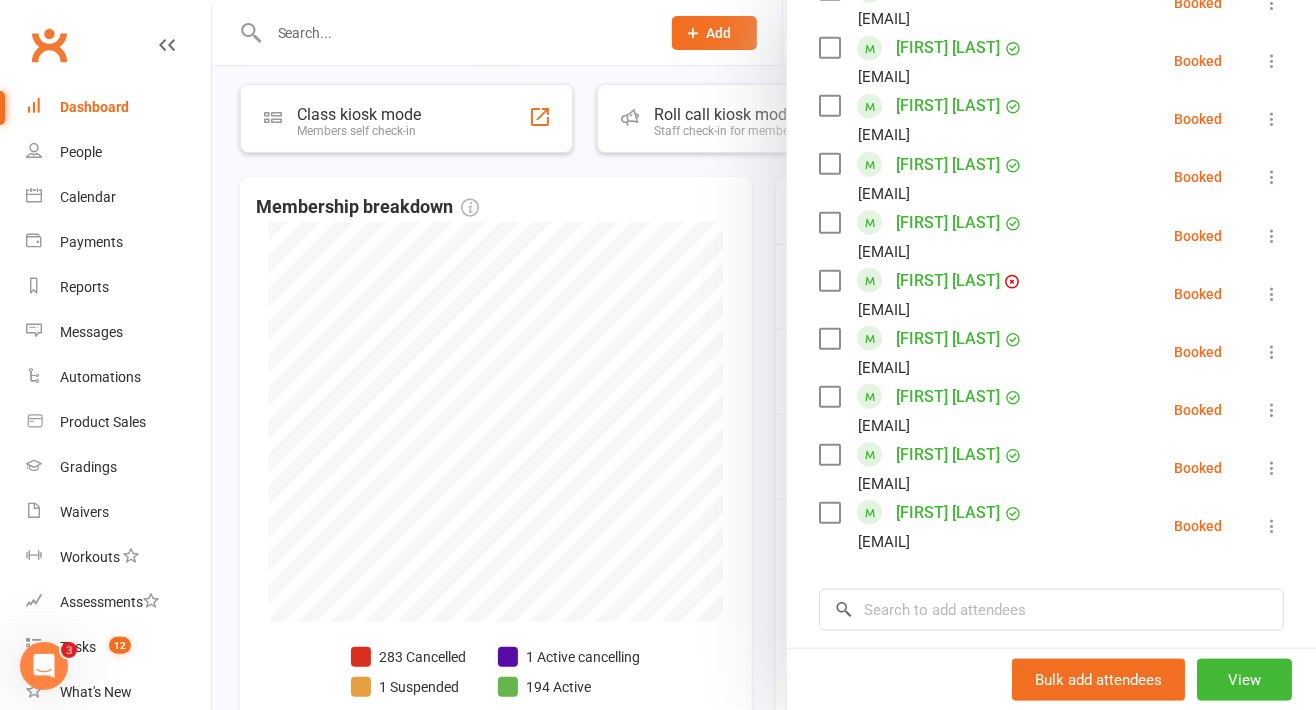 click at bounding box center (764, 355) 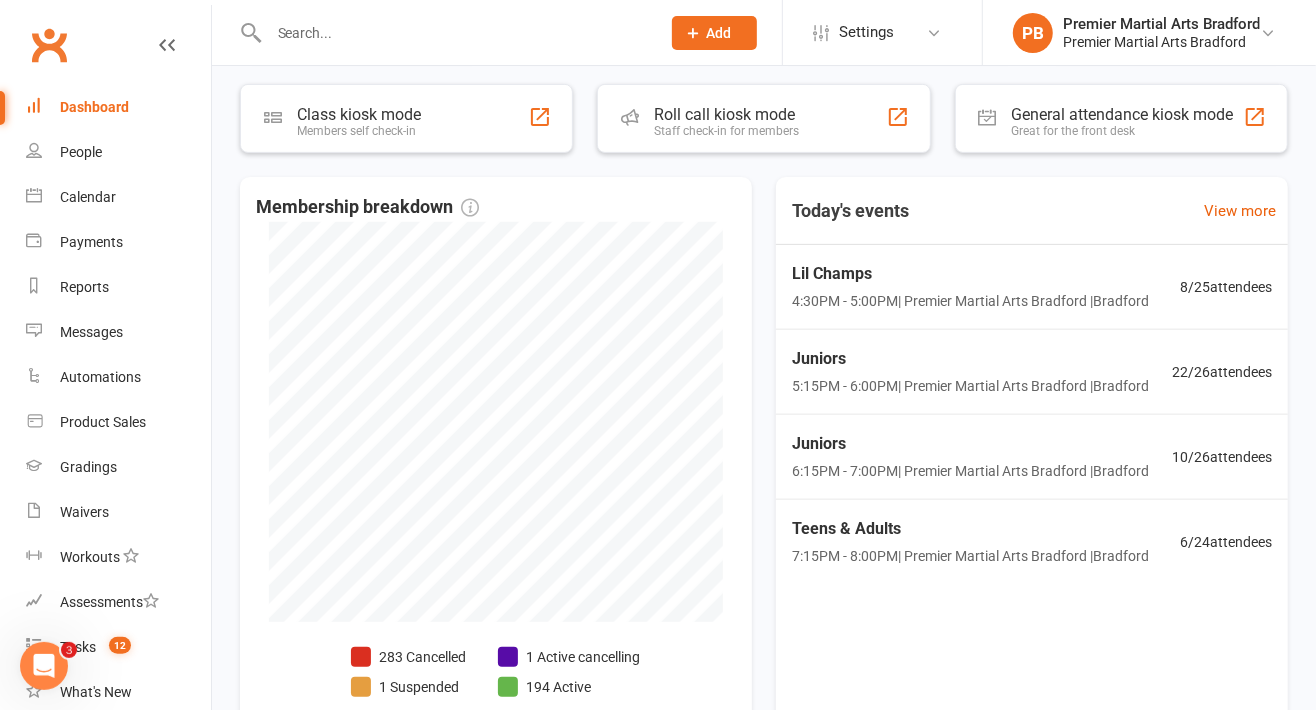 click on "[TIME] - [TIME]  |   [BRAND] [BRAND] [BRAND] |  [CITY]" at bounding box center [970, 556] 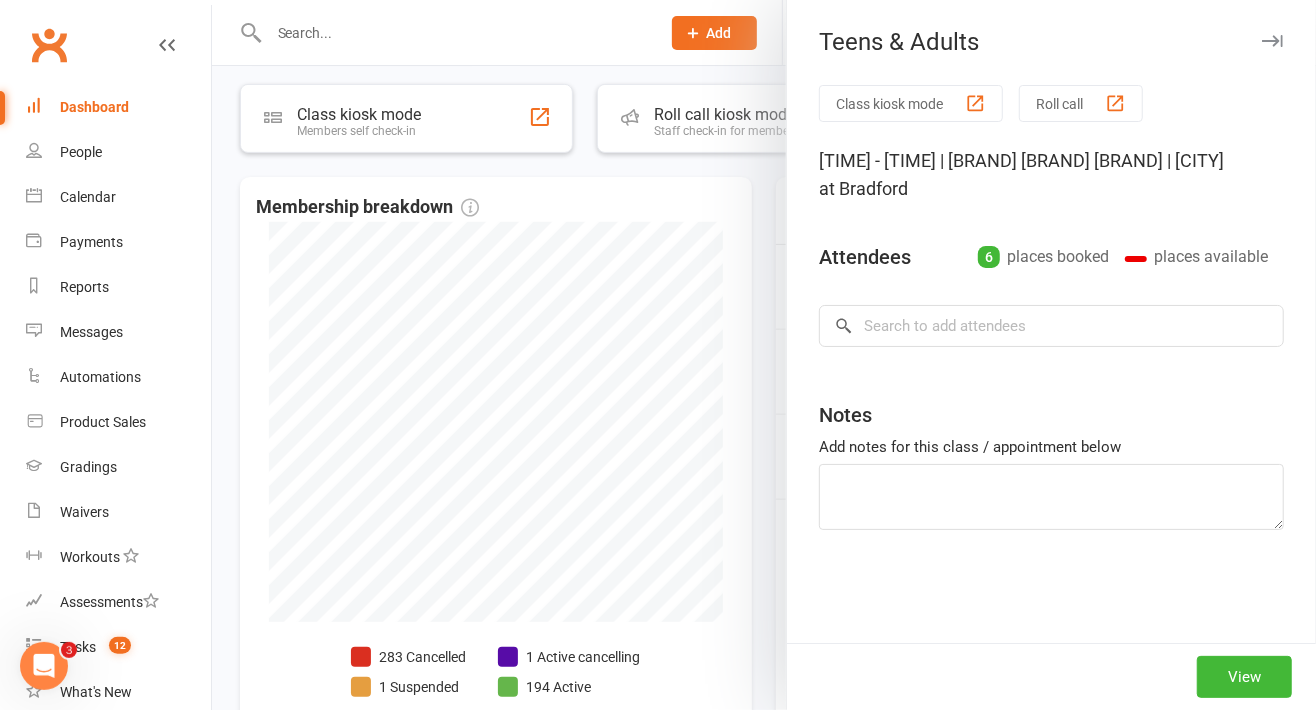 click at bounding box center (764, 355) 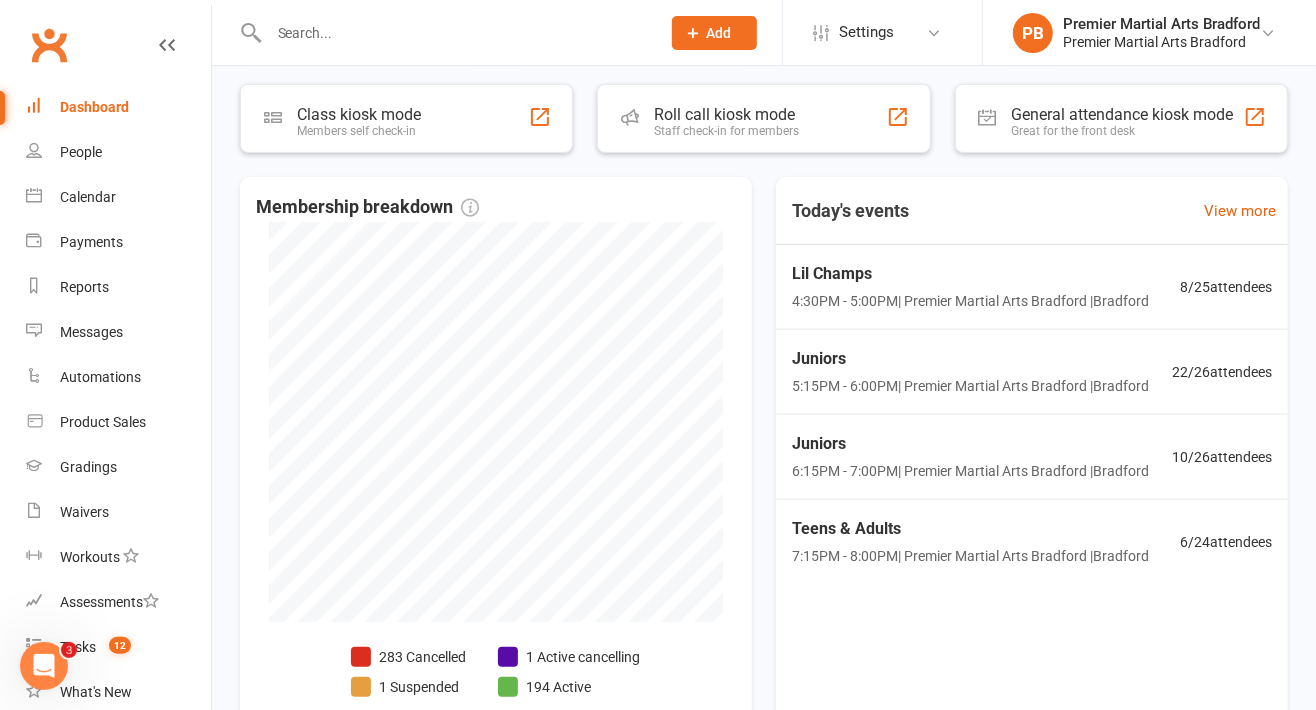 click on "[TIME] - [TIME]  |   [BRAND] [BRAND] [BRAND] |  [CITY]" at bounding box center (970, 471) 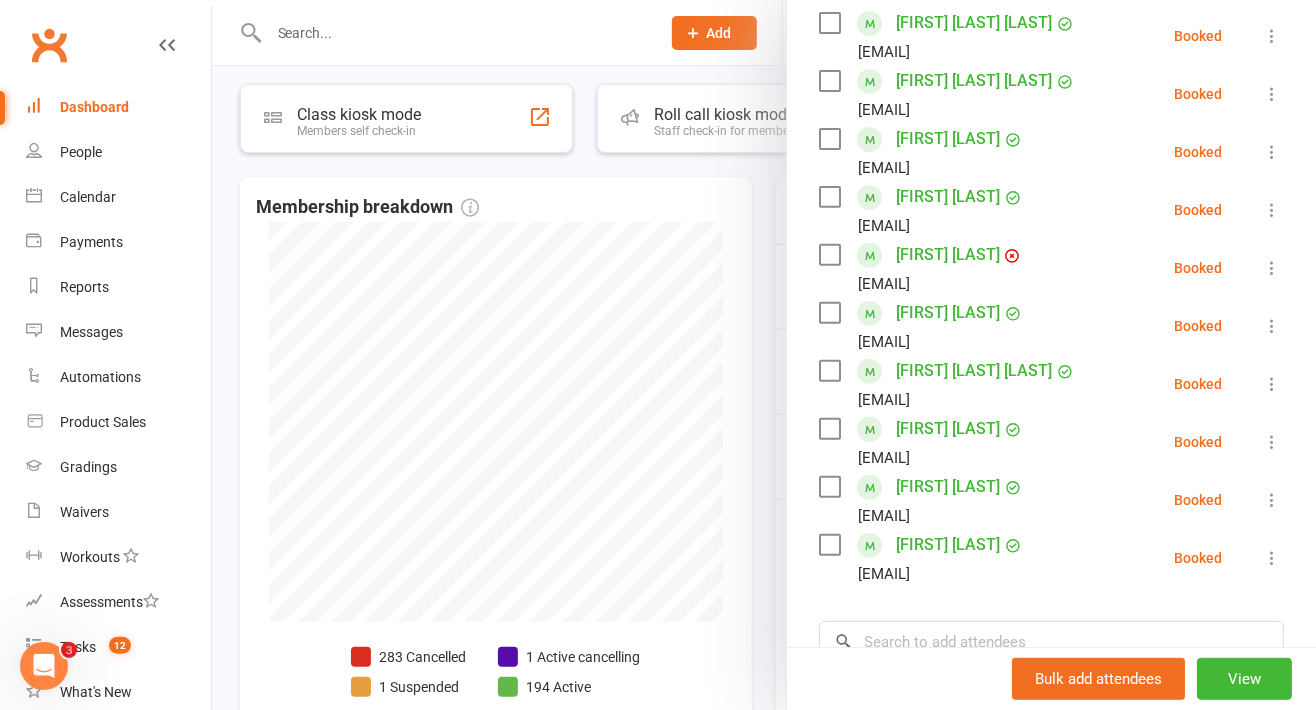 scroll, scrollTop: 366, scrollLeft: 0, axis: vertical 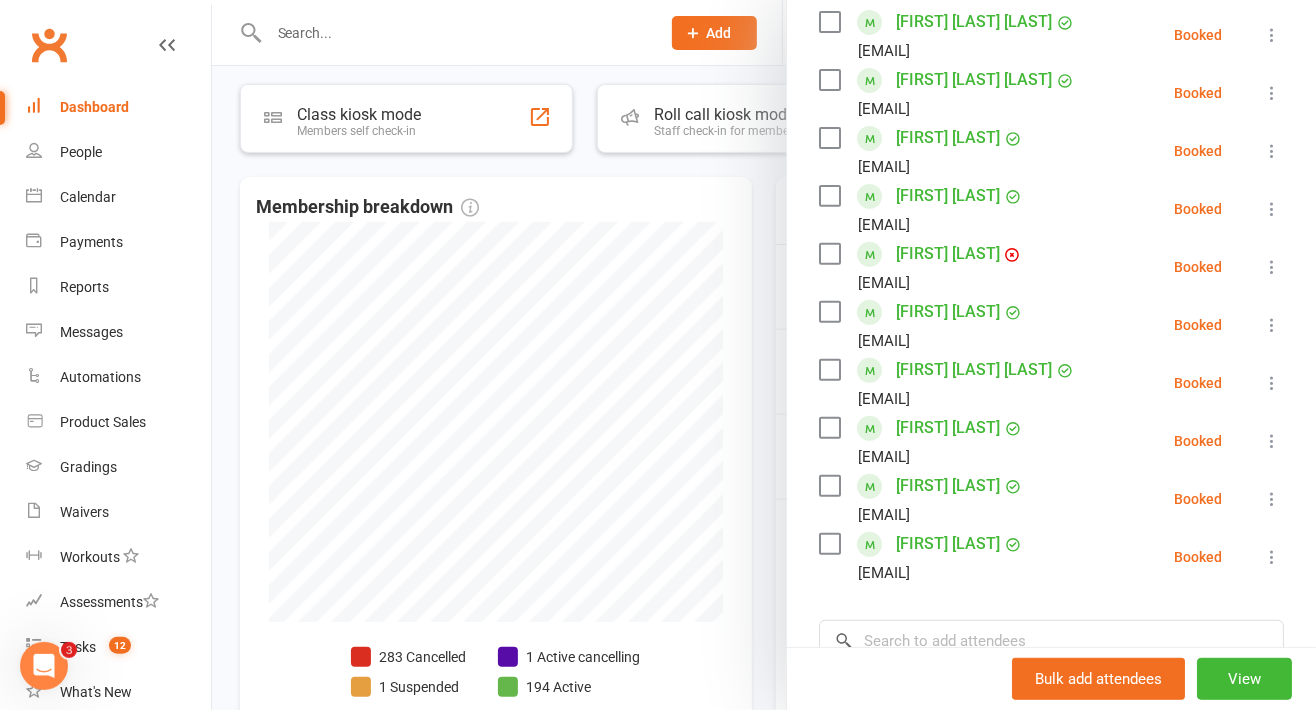 click at bounding box center (764, 355) 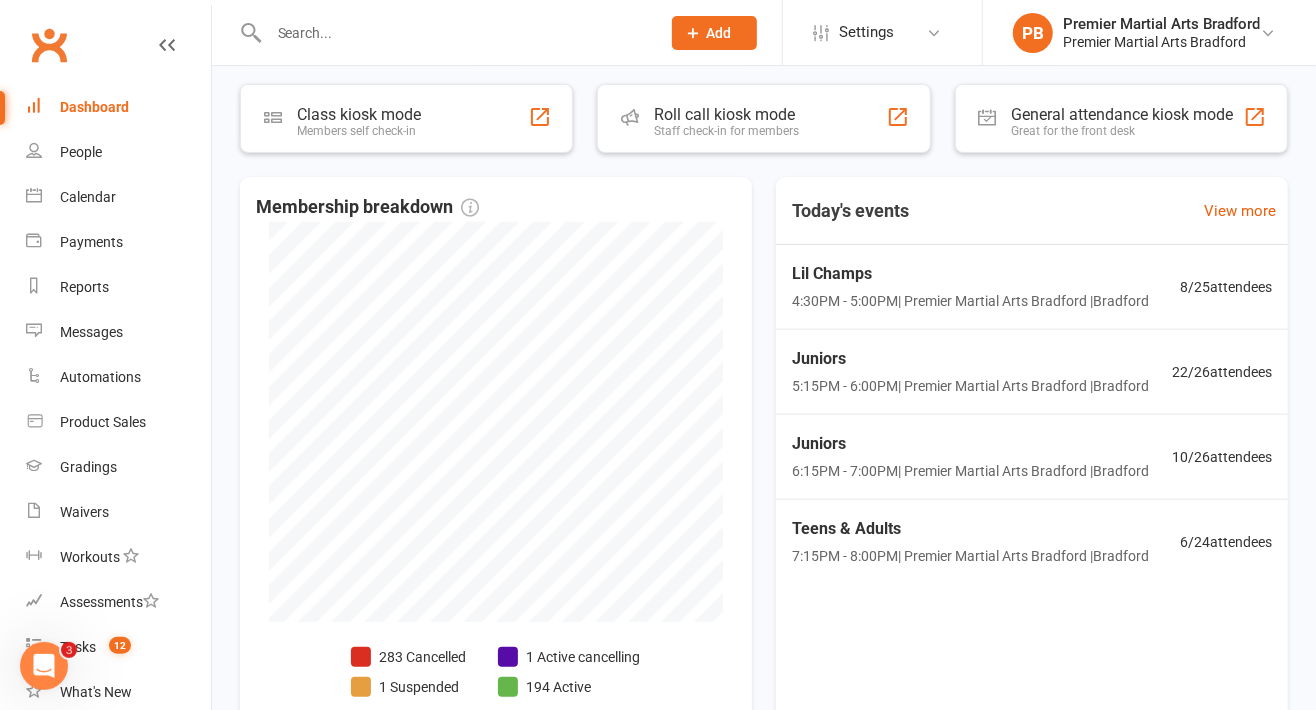 click on "[TIME] - [TIME]  |   [BRAND] [BRAND] [BRAND] |  [CITY]" at bounding box center [970, 556] 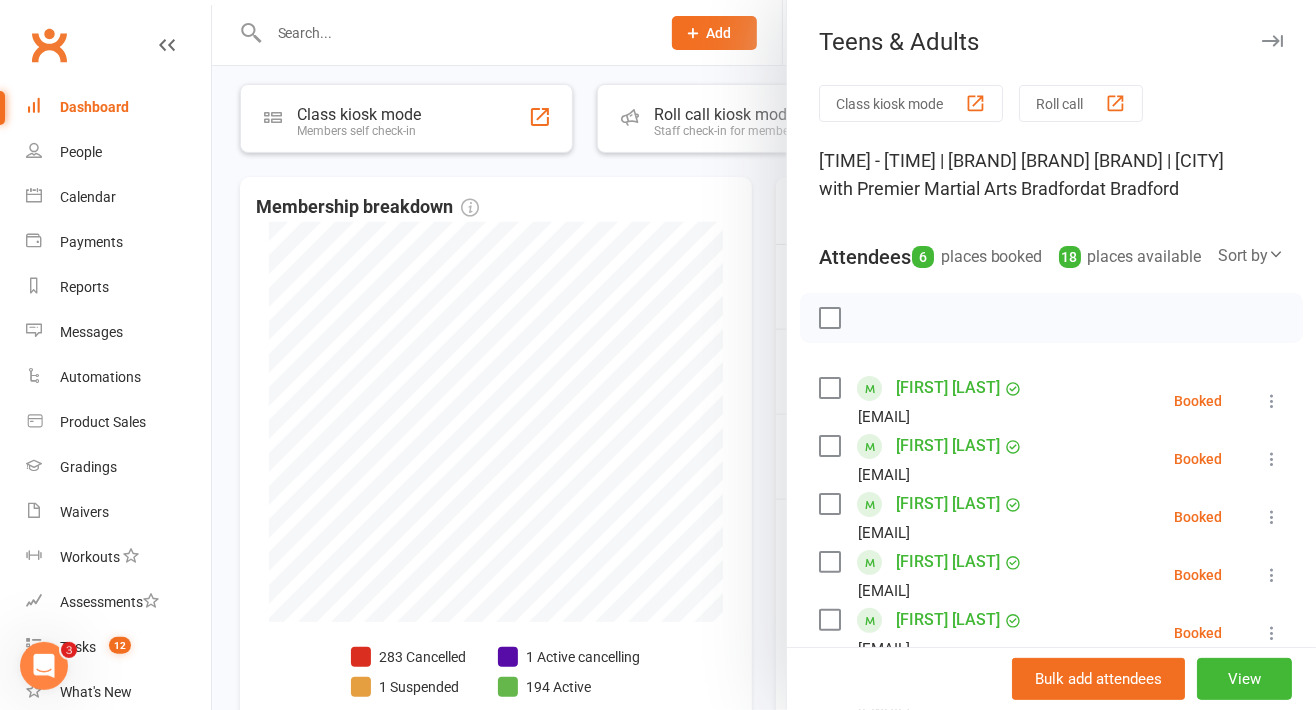 click at bounding box center [764, 355] 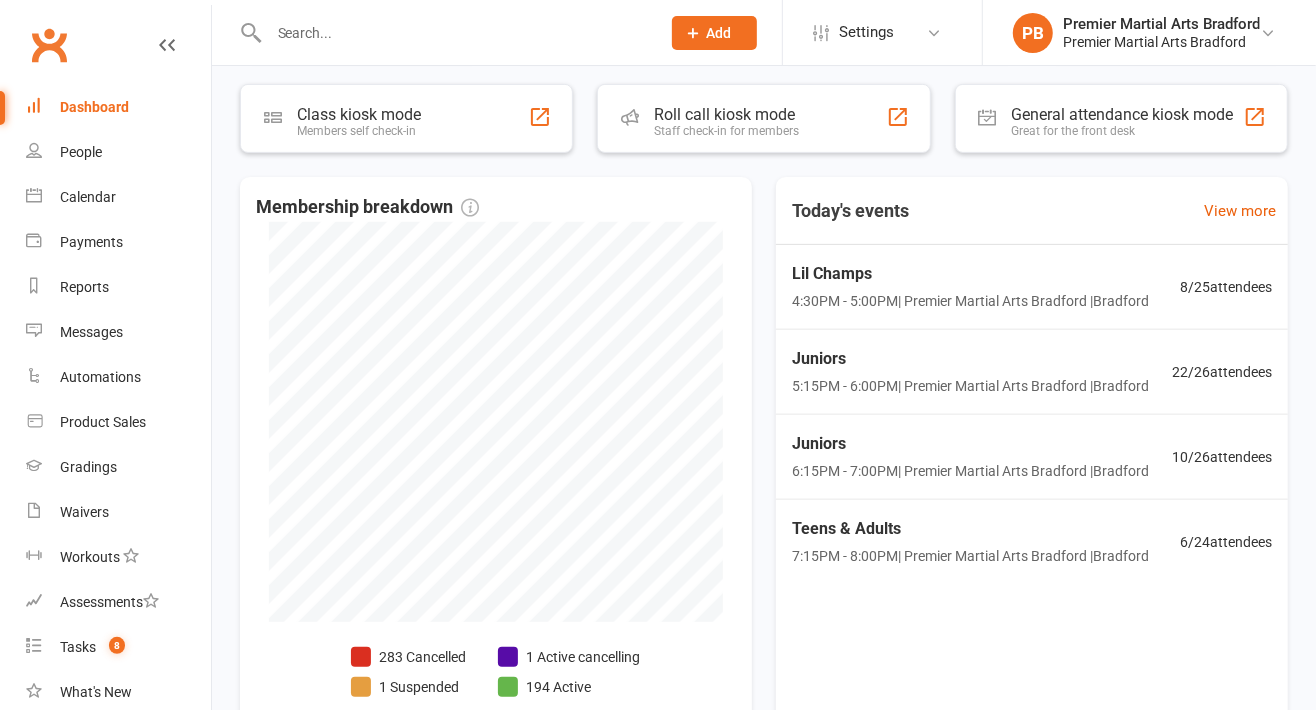 scroll, scrollTop: 354, scrollLeft: 0, axis: vertical 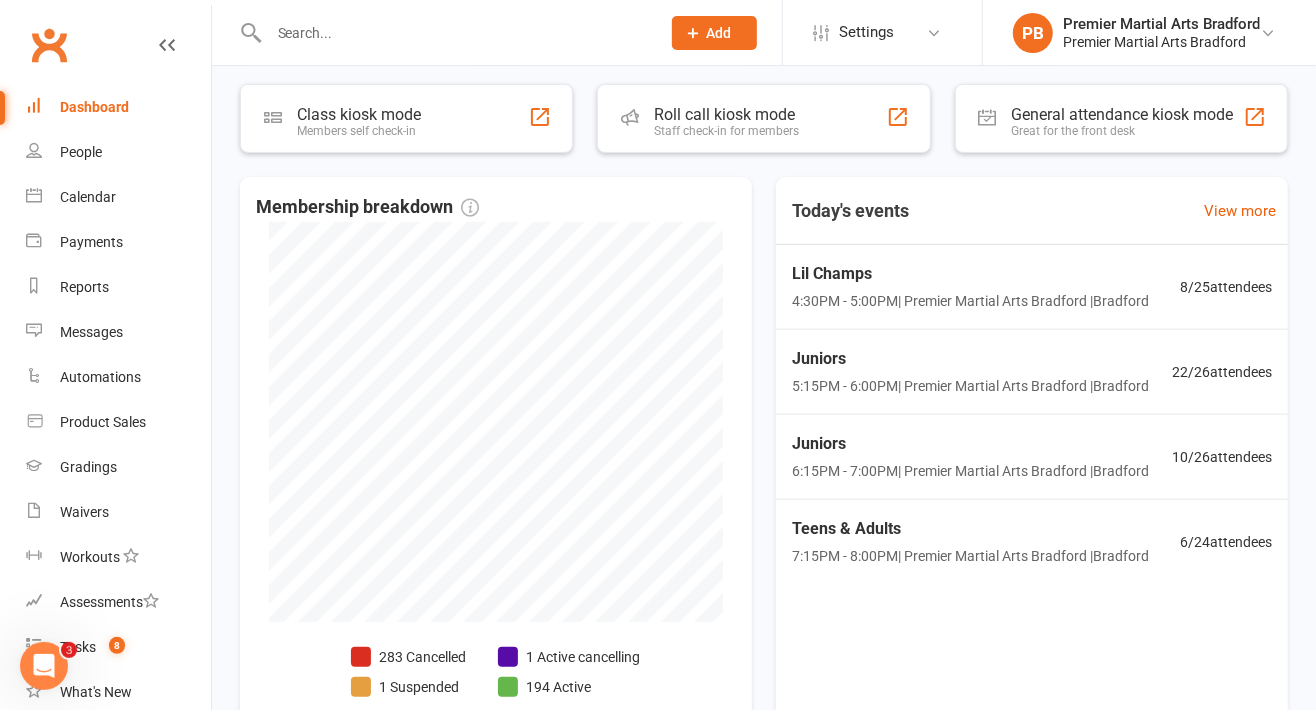 click on "Lil Champs 4:30PM - 5:00PM  |   Premier Martial Arts Bradford |  Bradford 8  /  25  attendees" at bounding box center [1032, 287] 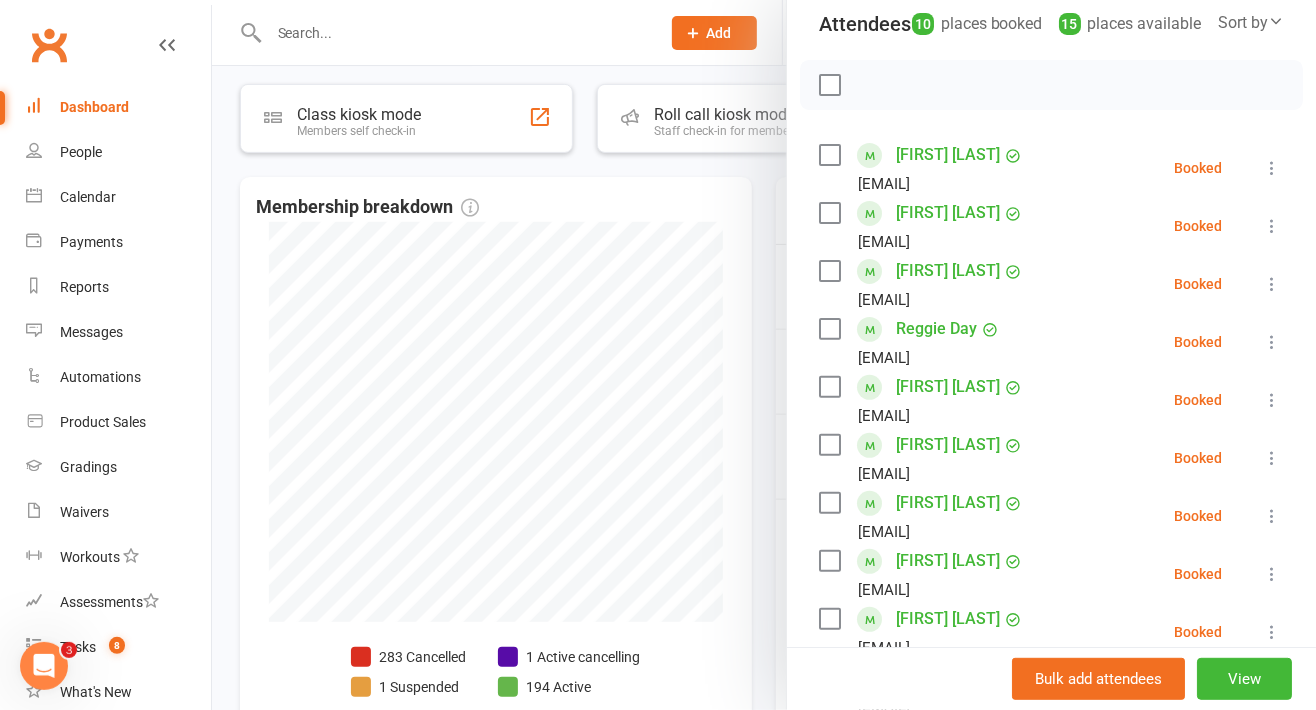 scroll, scrollTop: 245, scrollLeft: 0, axis: vertical 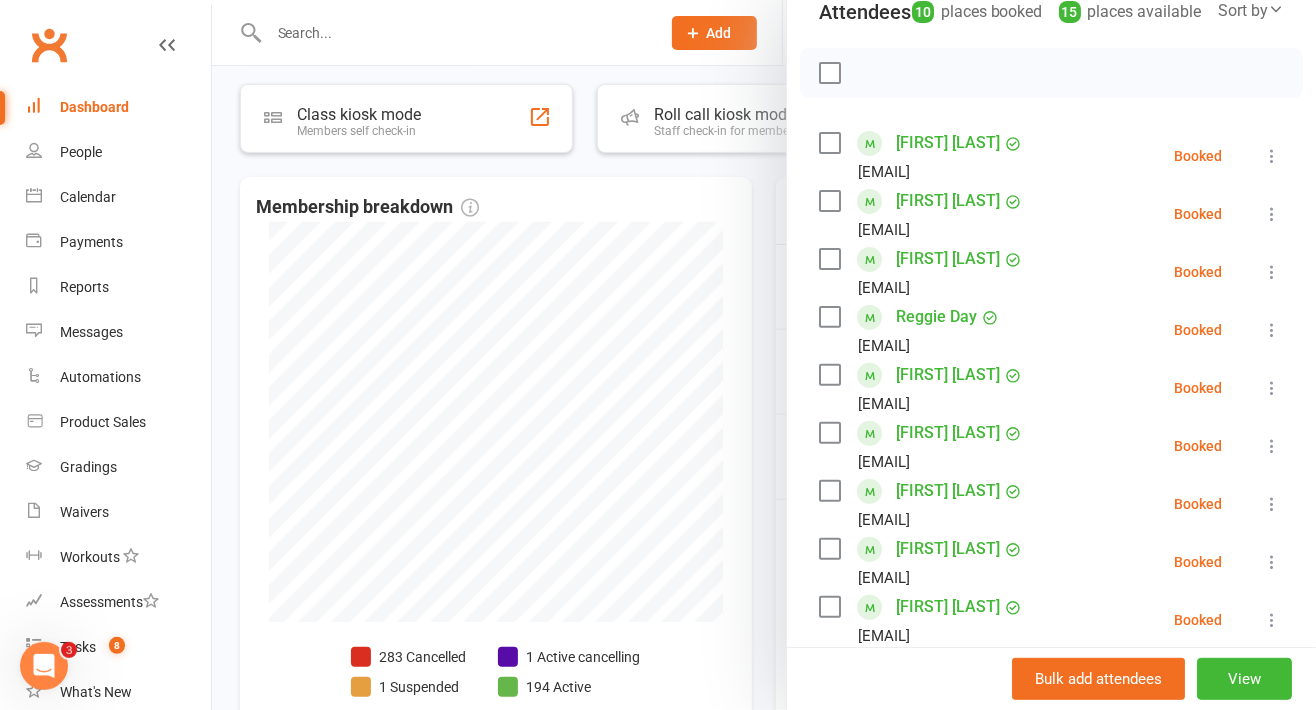 click at bounding box center (1272, 156) 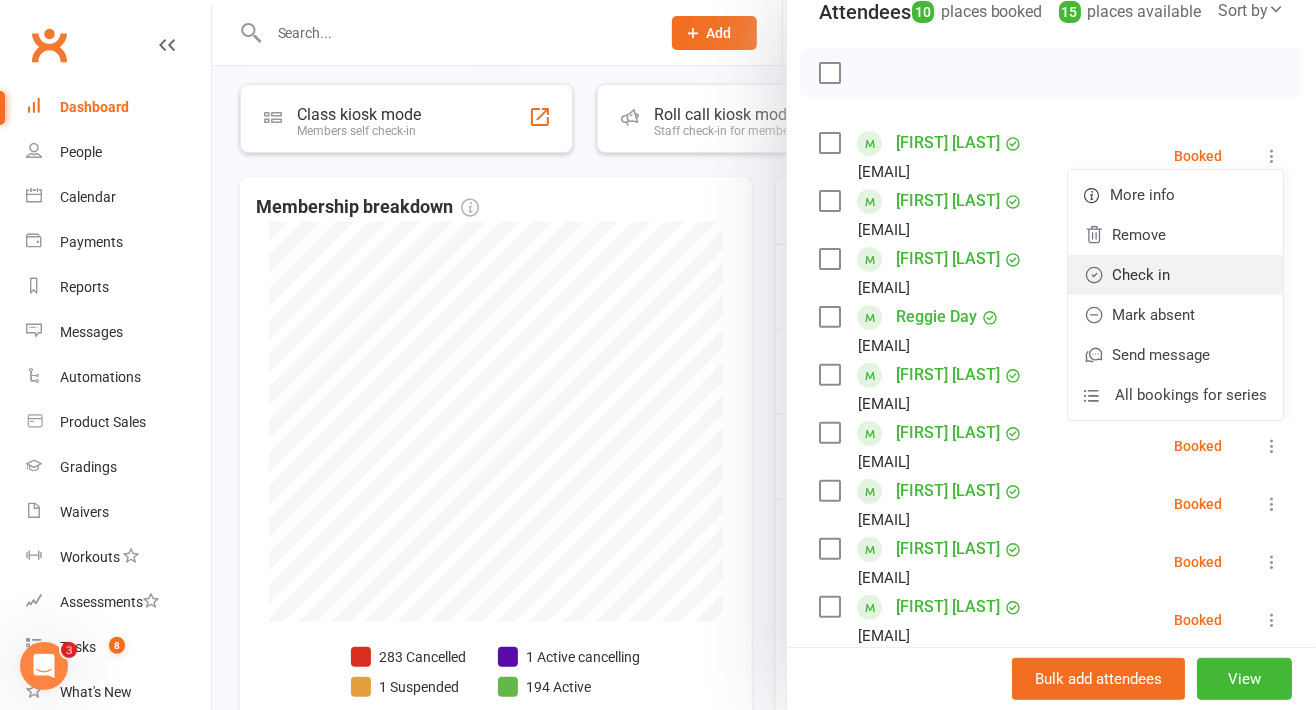 click on "Check in" at bounding box center (1175, 275) 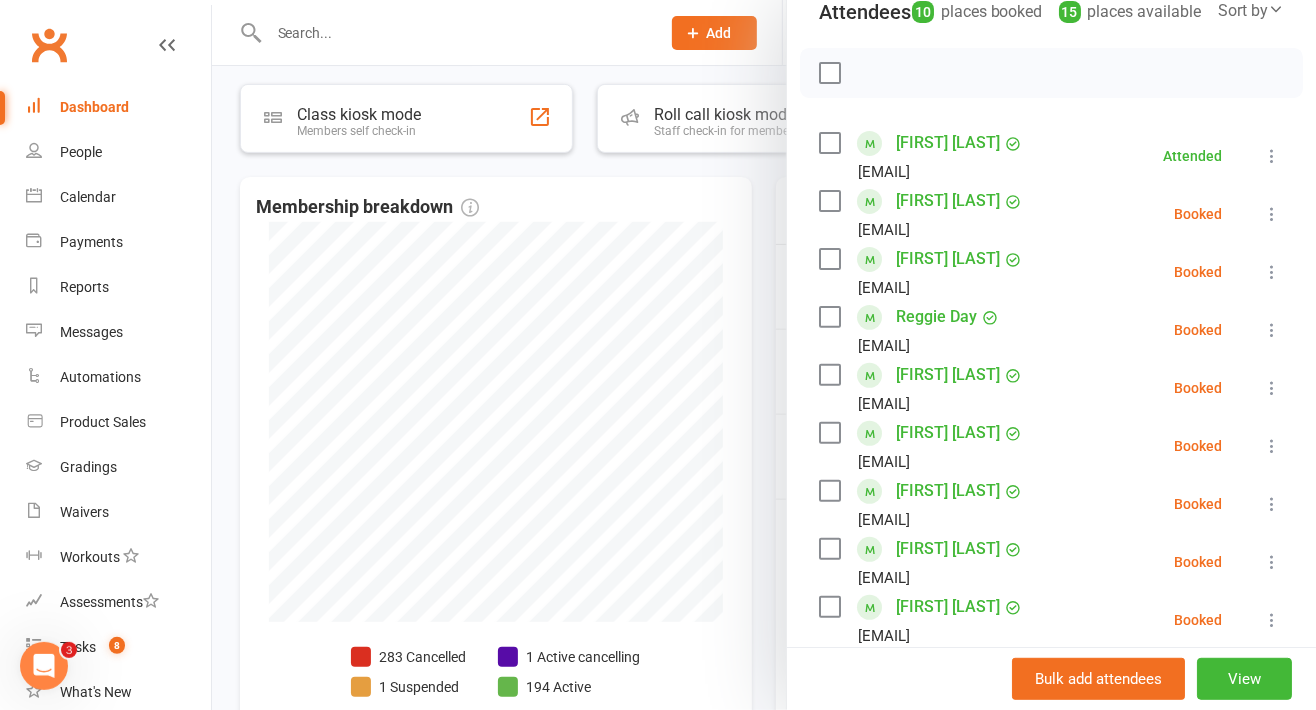 click at bounding box center (1272, 214) 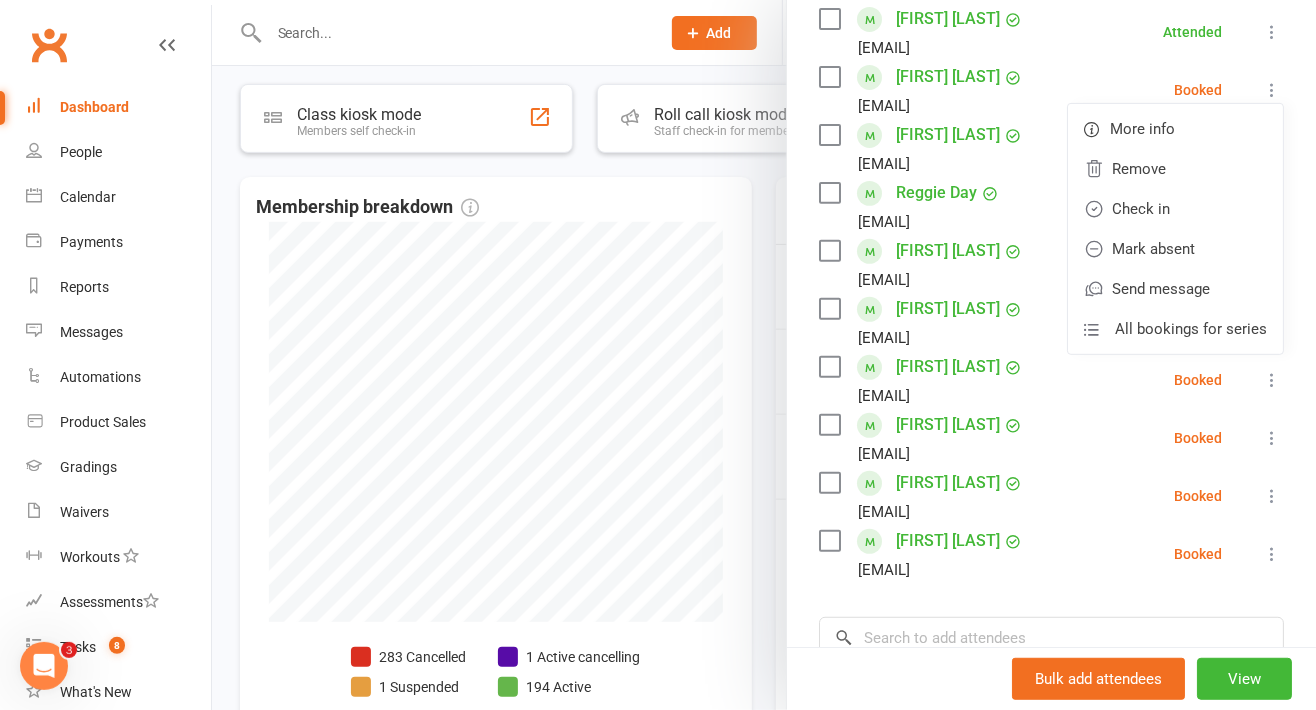 scroll, scrollTop: 406, scrollLeft: 0, axis: vertical 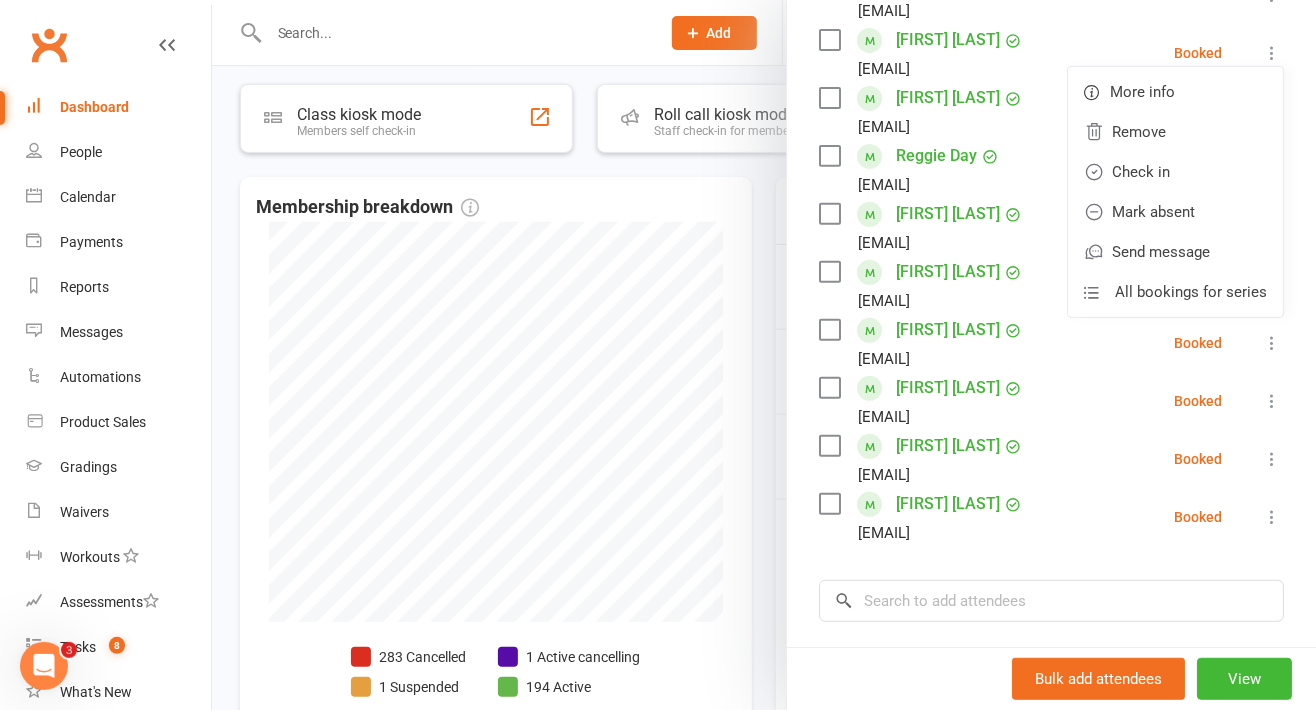 click at bounding box center (1272, 53) 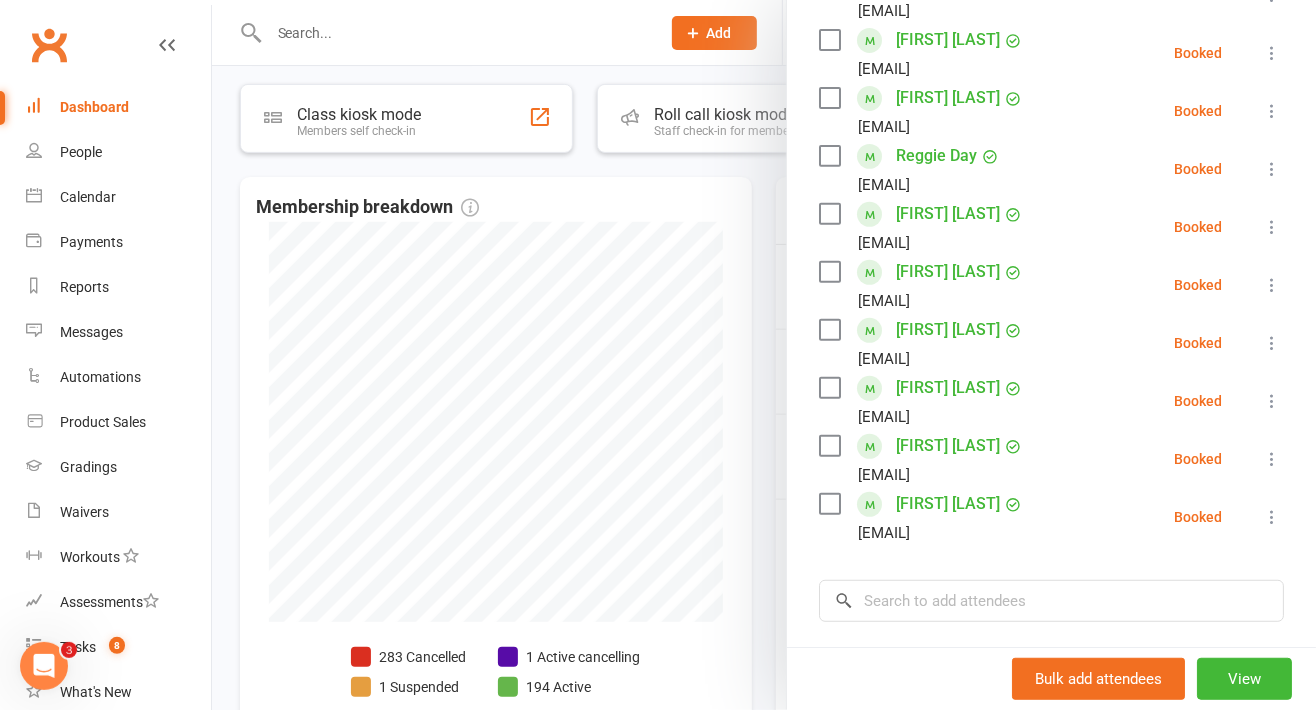 click at bounding box center [1272, -5] 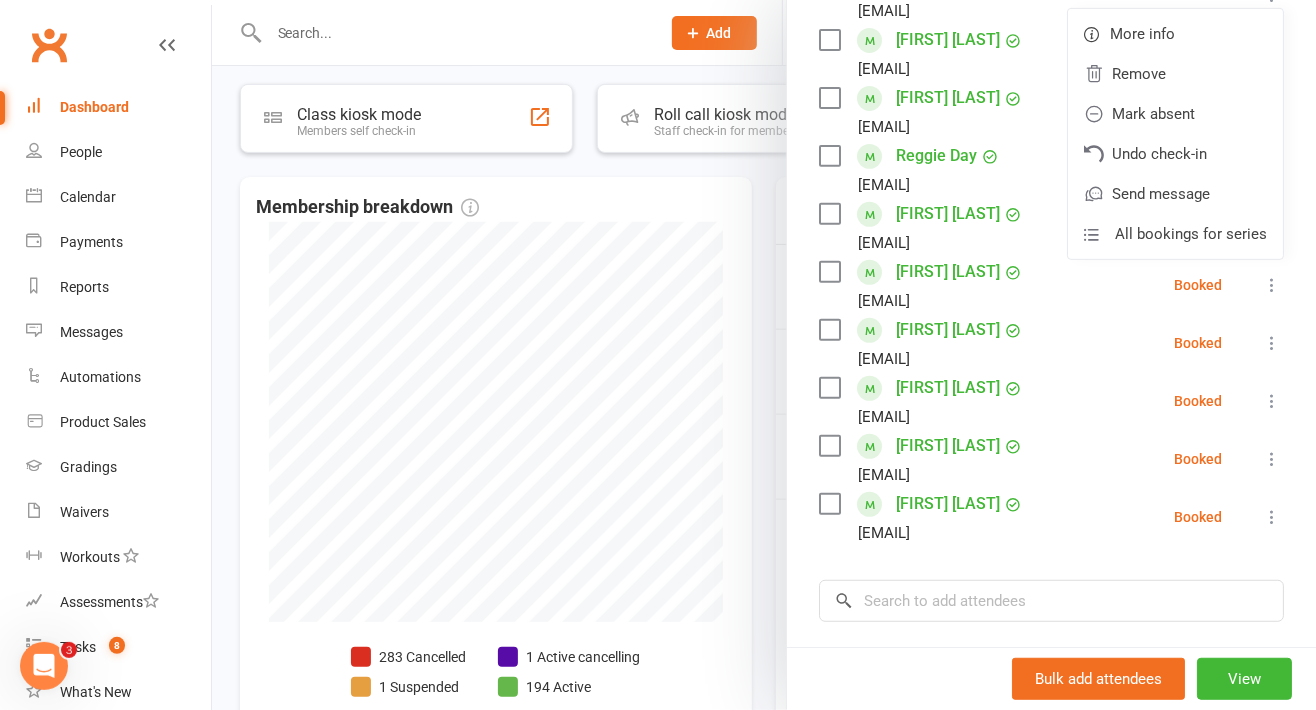 click on "Class kiosk mode  Roll call  4:30 PM - 5:00 PM, Tuesday, August, 5, 2025 with Premier Martial Arts Bradford  at  Bradford  Attendees  10  places booked 15  places available Sort by  Last name  First name  Booking created    Ameera Adeel  m_rani@outlook.com Attended More info  Remove  Mark absent  Undo check-in  Send message  All bookings for series    Zeak Avraham  elishapervaz777@Gmail.com Booked More info  Remove  Check in  Mark absent  Send message  All bookings for series    Riccardo Chowdhury  monimilano89@gmail.com Booked More info  Remove  Check in  Mark absent  Send message  All bookings for series    Reggie Day  kedmondson1983@gmail.com Booked More info  Remove  Check in  Mark absent  Send message  All bookings for series    Ronnie Day  kedmondson1983@gmail.com Booked More info  Remove  Check in  Mark absent  Send message  All bookings for series    Harrison Fairfax  Overton1605@gmail.com Booked More info  Remove  Check in  Mark absent  Send message  All bookings for series    Hugo Fairfax  Booked" at bounding box center (1051, 292) 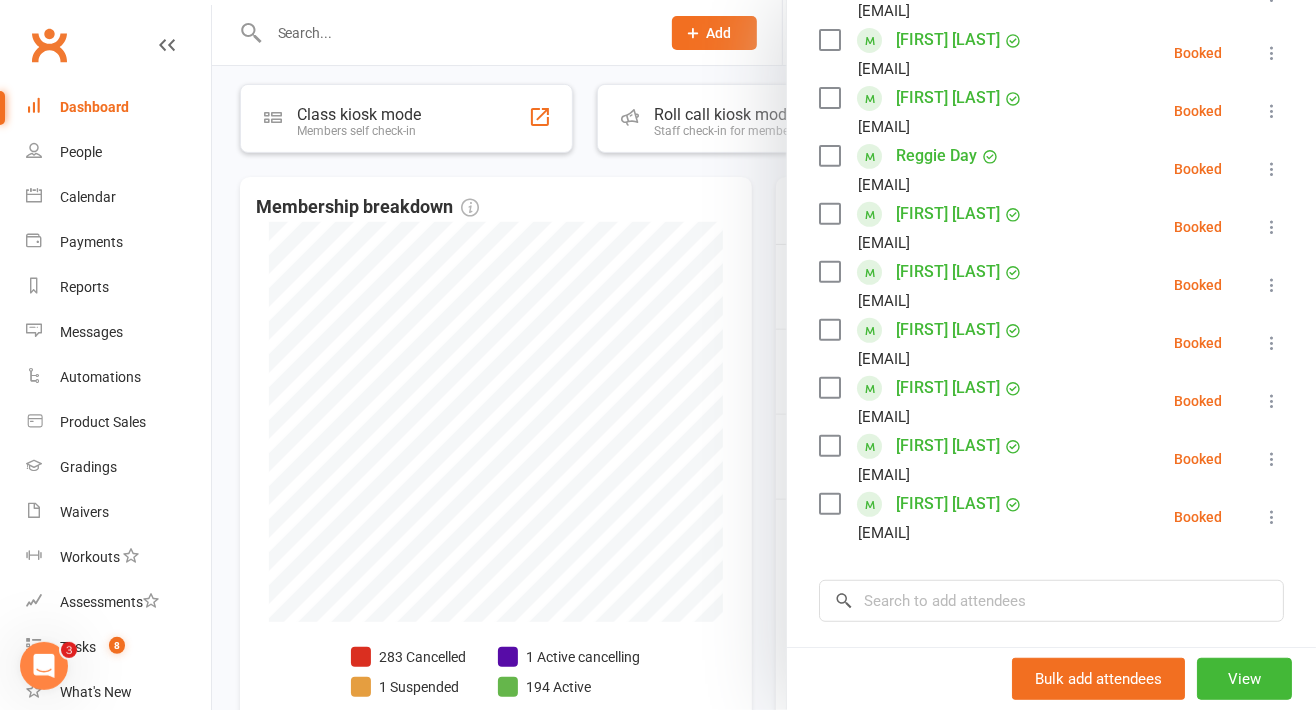 click at bounding box center (1272, 111) 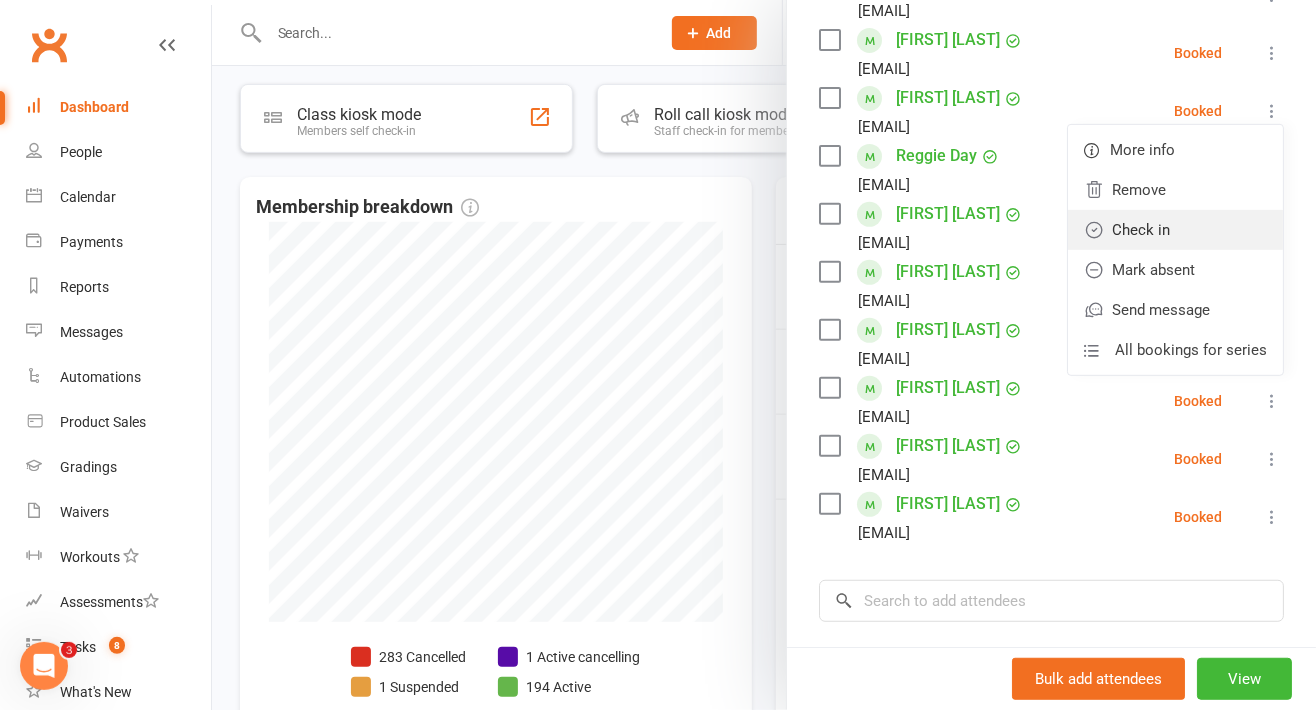 click on "Check in" at bounding box center (1175, 230) 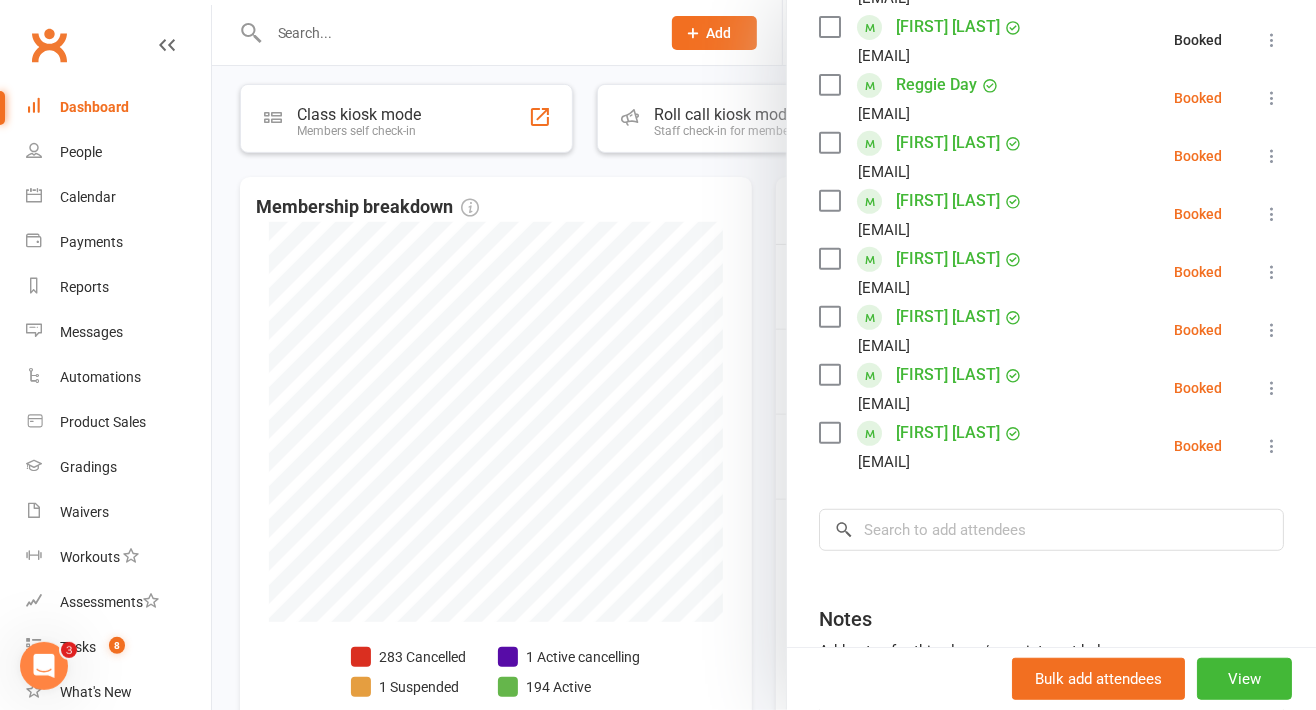 scroll, scrollTop: 497, scrollLeft: 0, axis: vertical 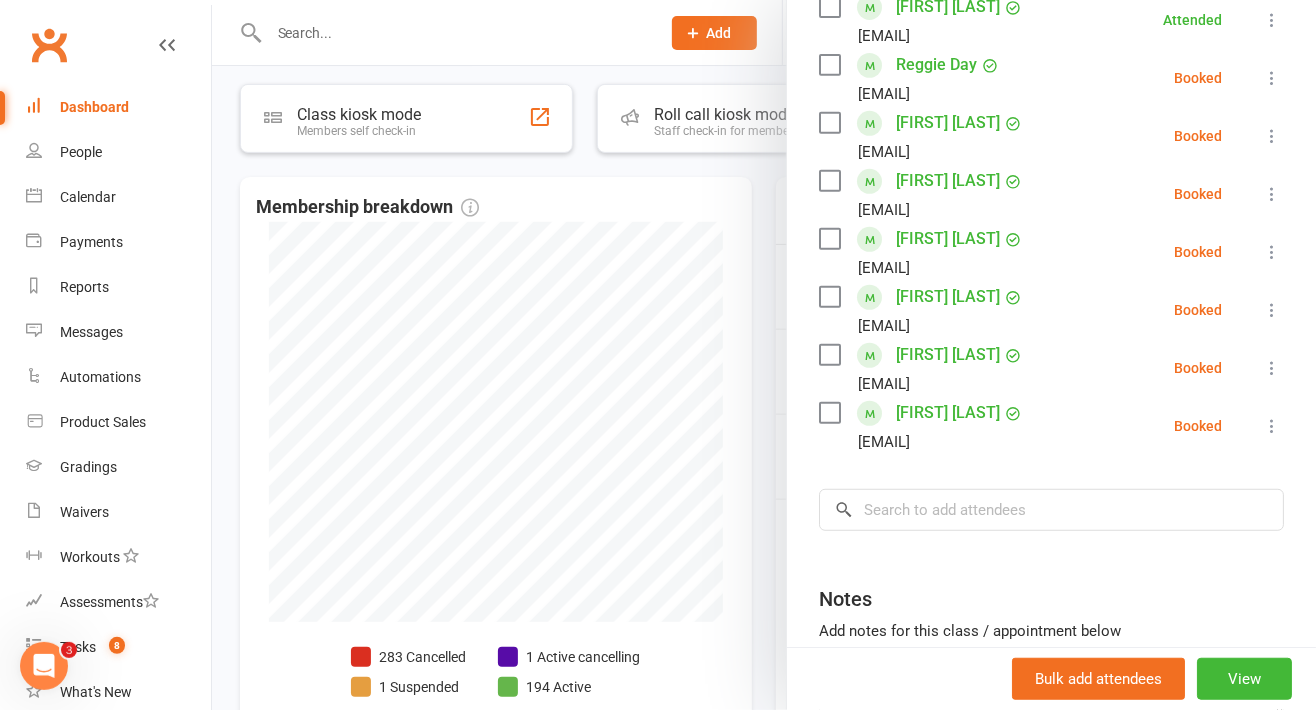 click at bounding box center (1272, 194) 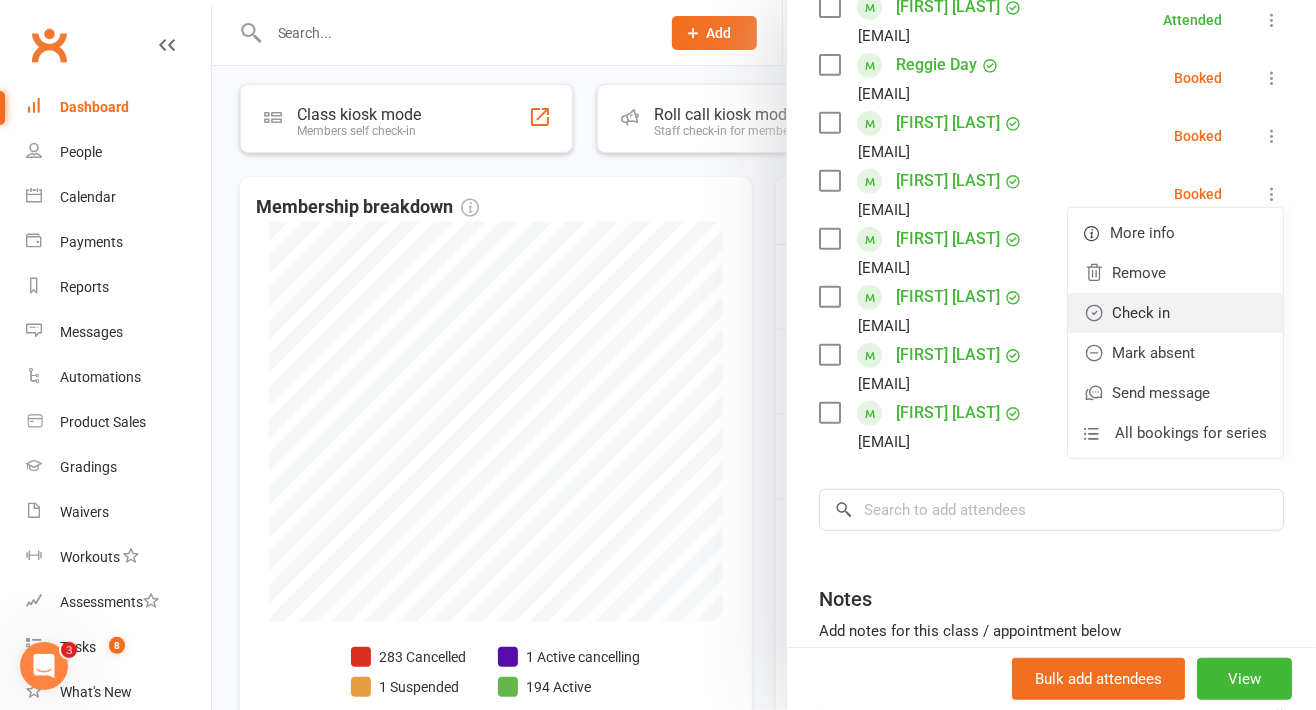 click on "Check in" at bounding box center [1175, 313] 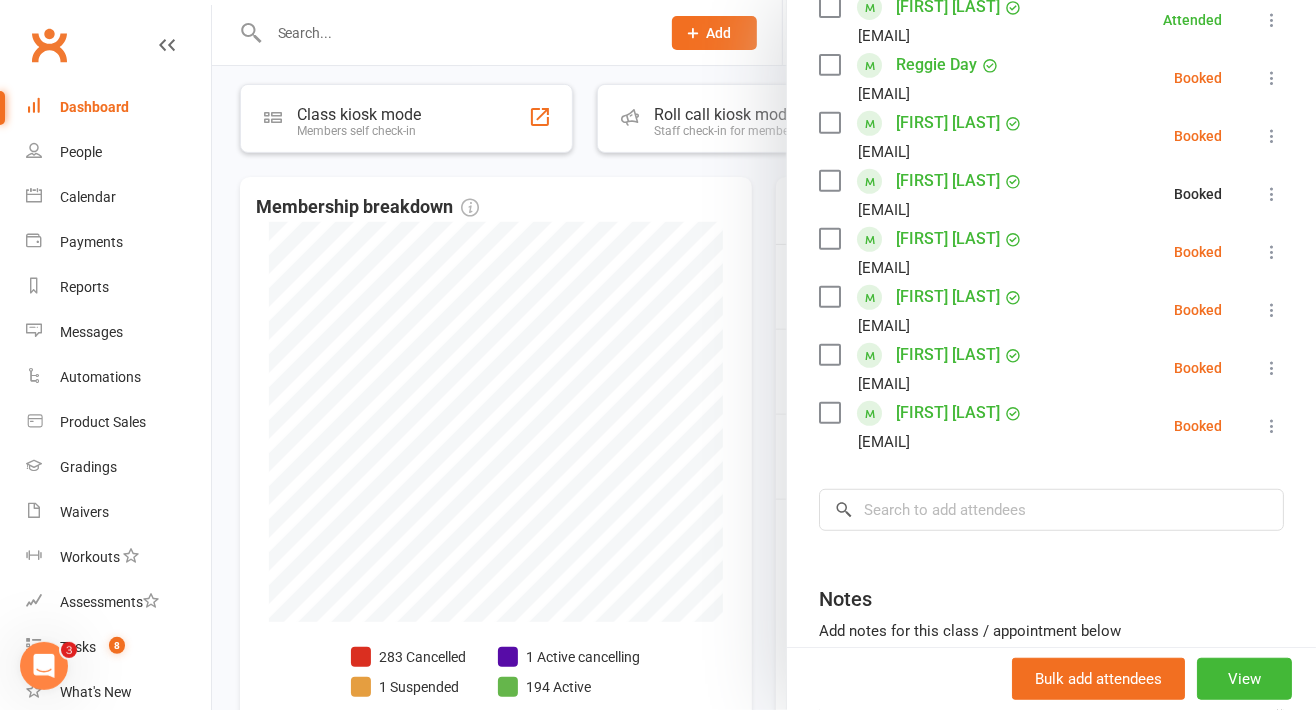 click at bounding box center [1272, 252] 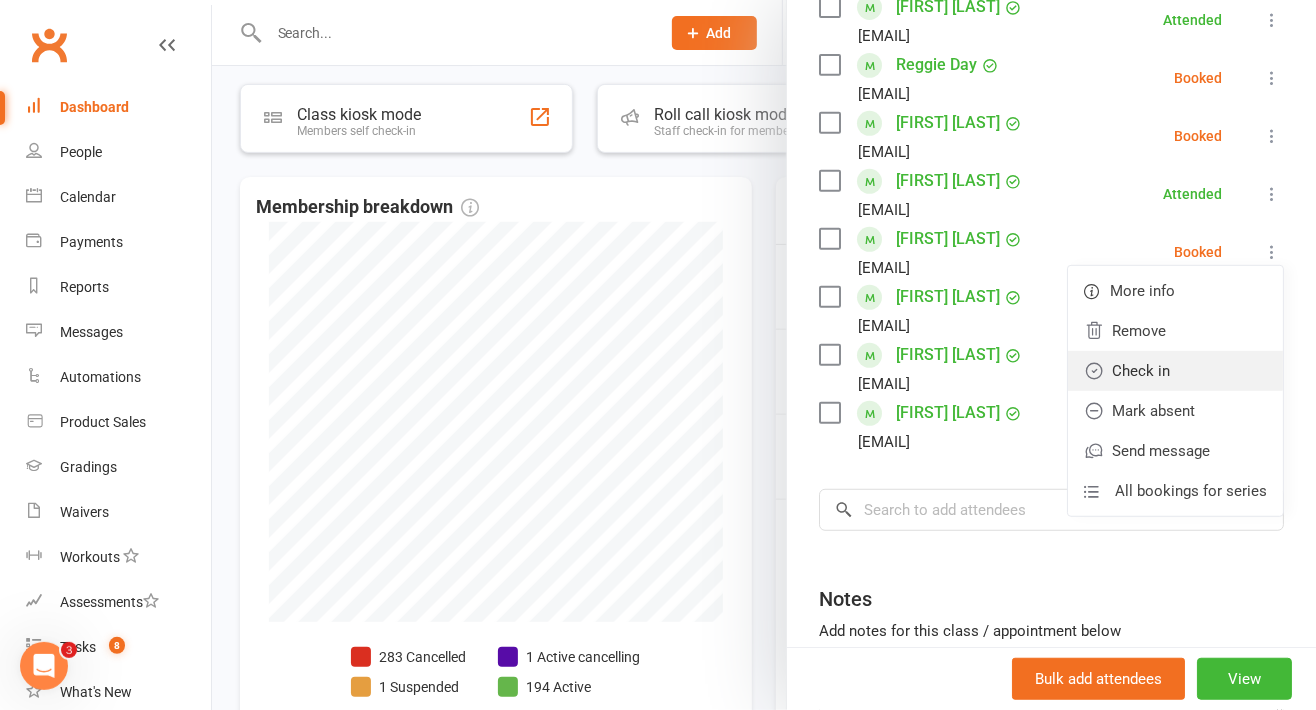 click on "Check in" at bounding box center (1175, 371) 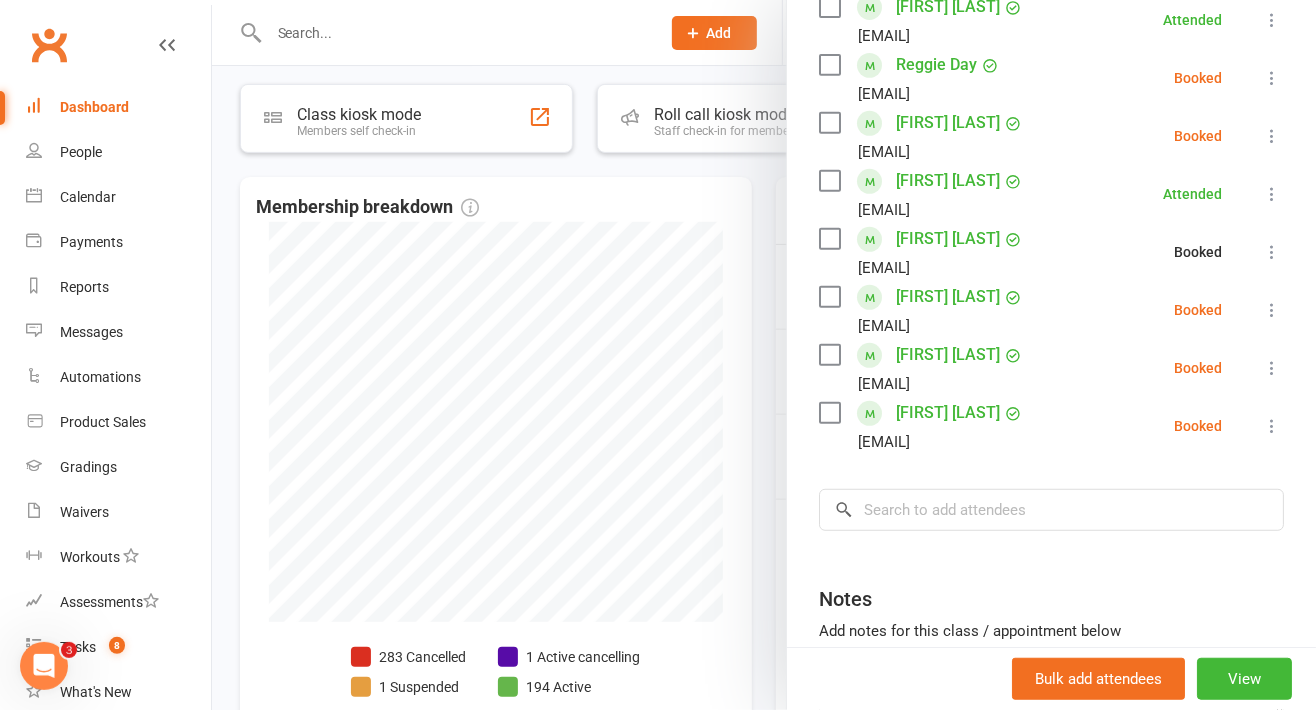 click at bounding box center [1272, 252] 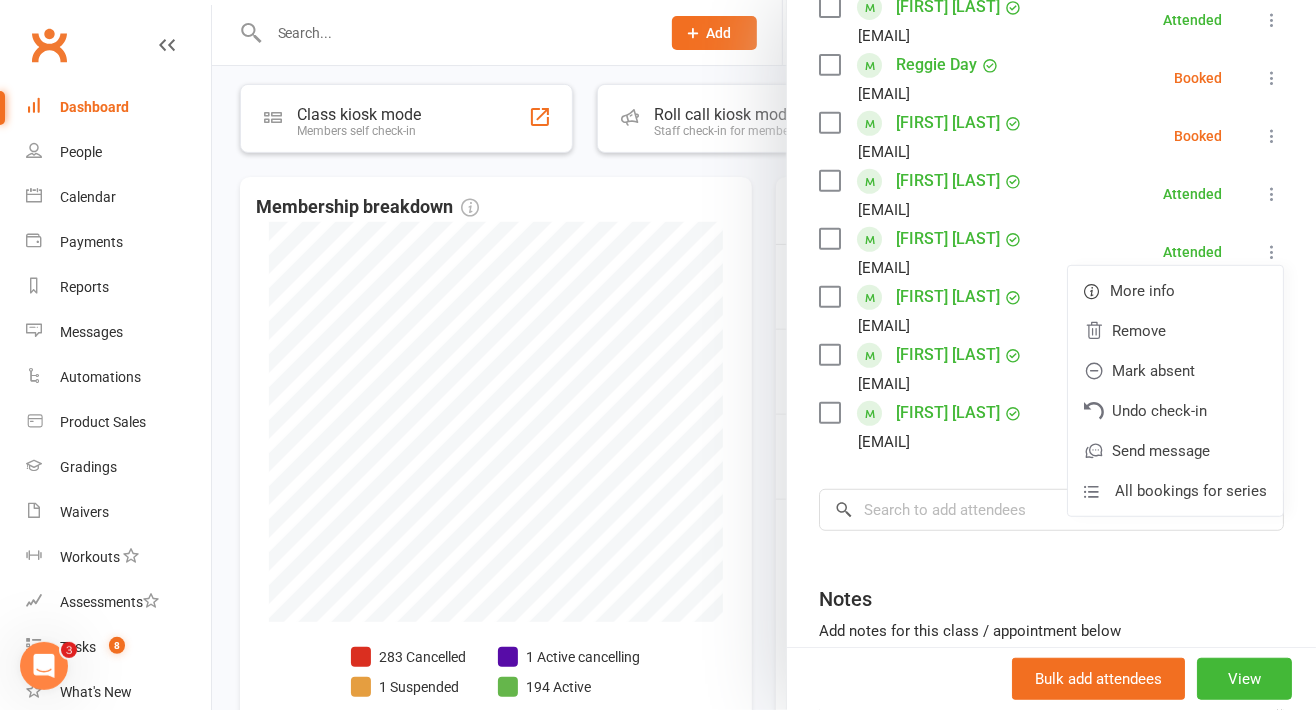 click at bounding box center [1272, 252] 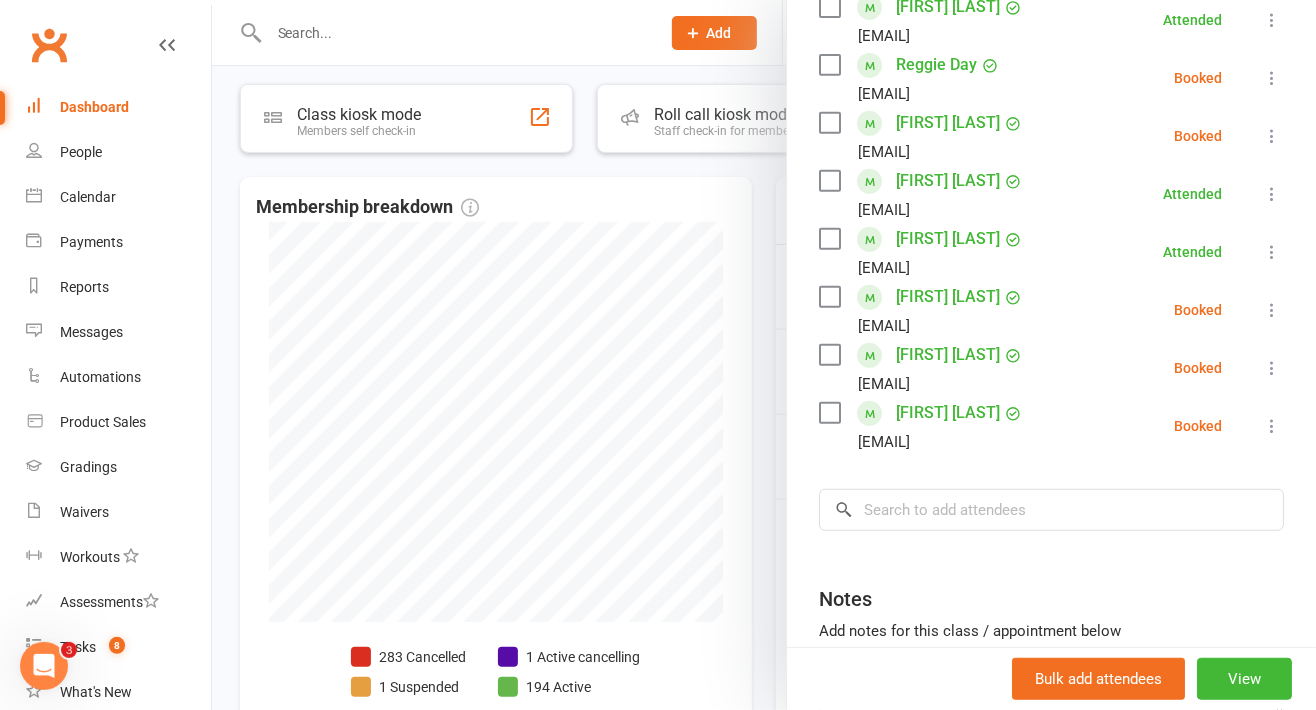 click at bounding box center (1272, 310) 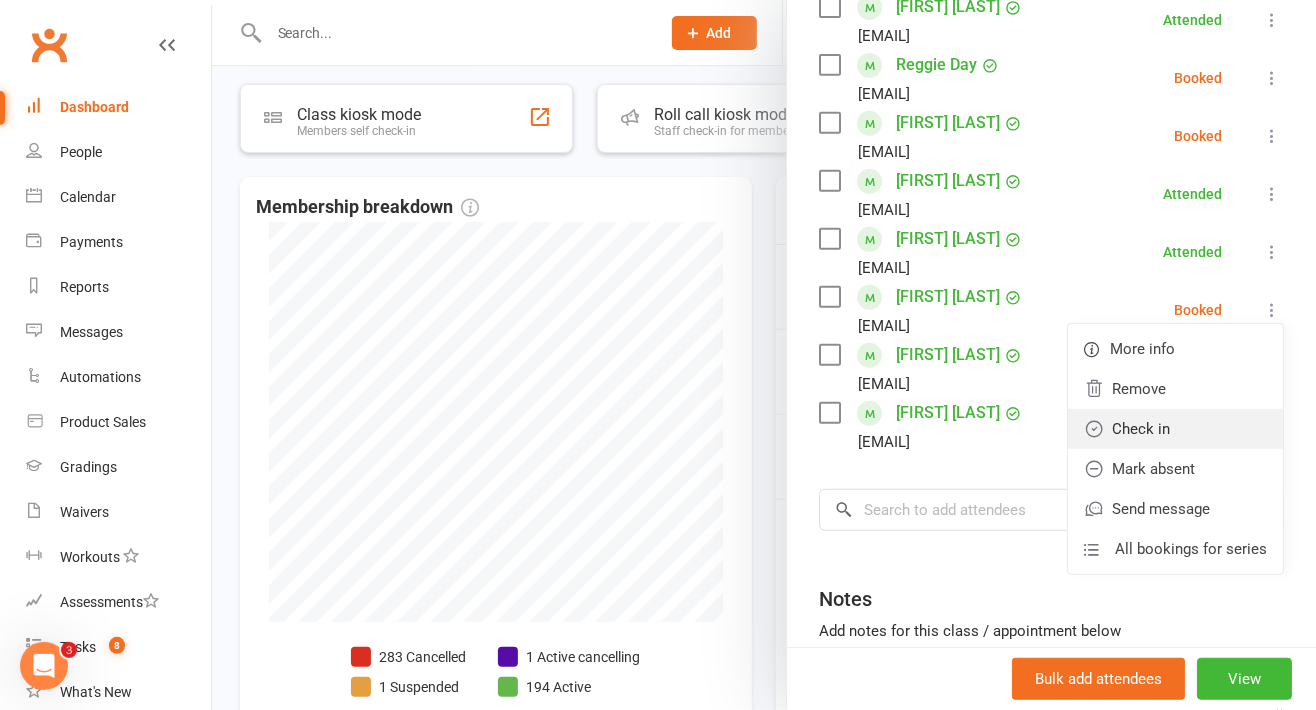 click on "Check in" at bounding box center [1175, 429] 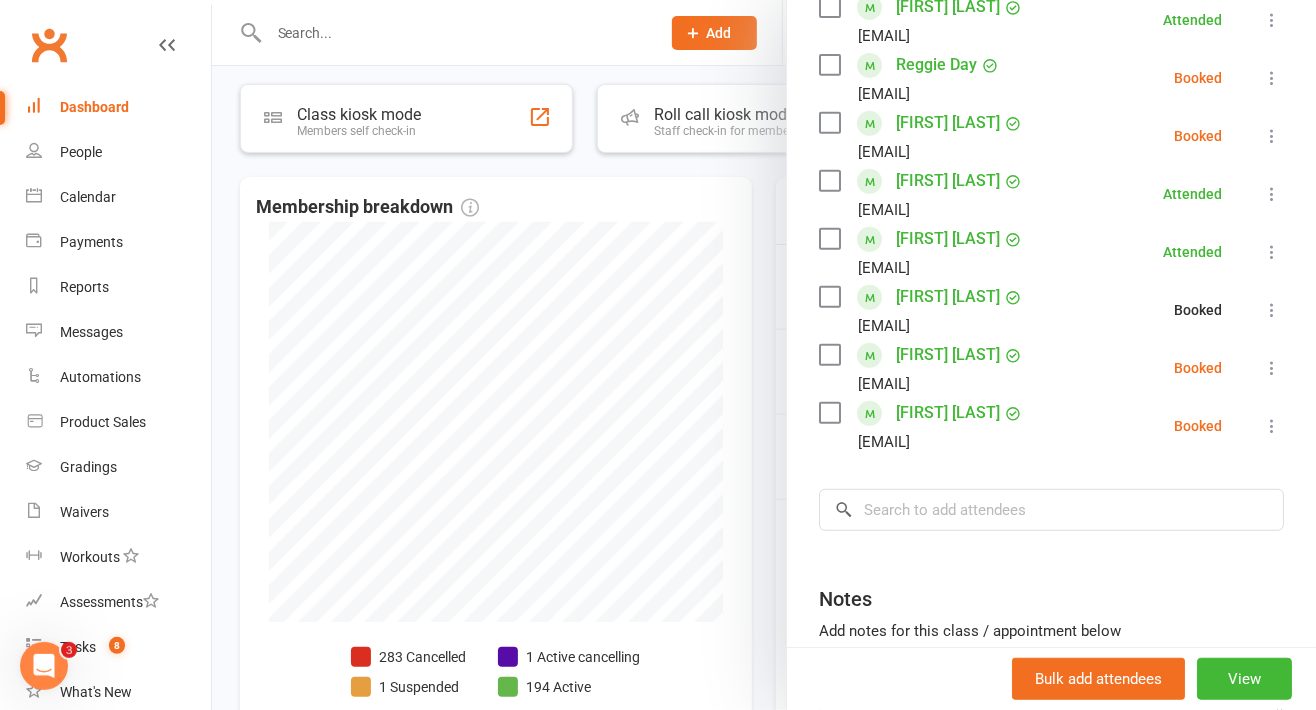 click at bounding box center (1272, 368) 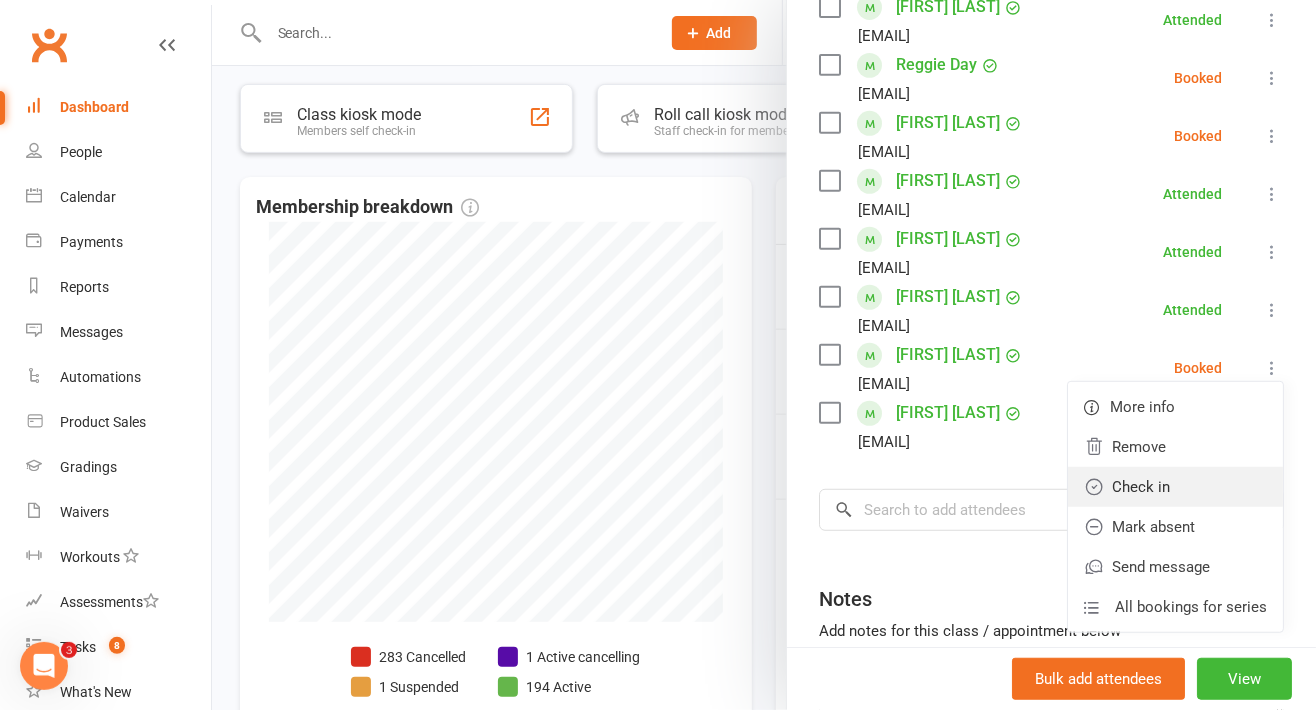 click on "Check in" at bounding box center (1175, 487) 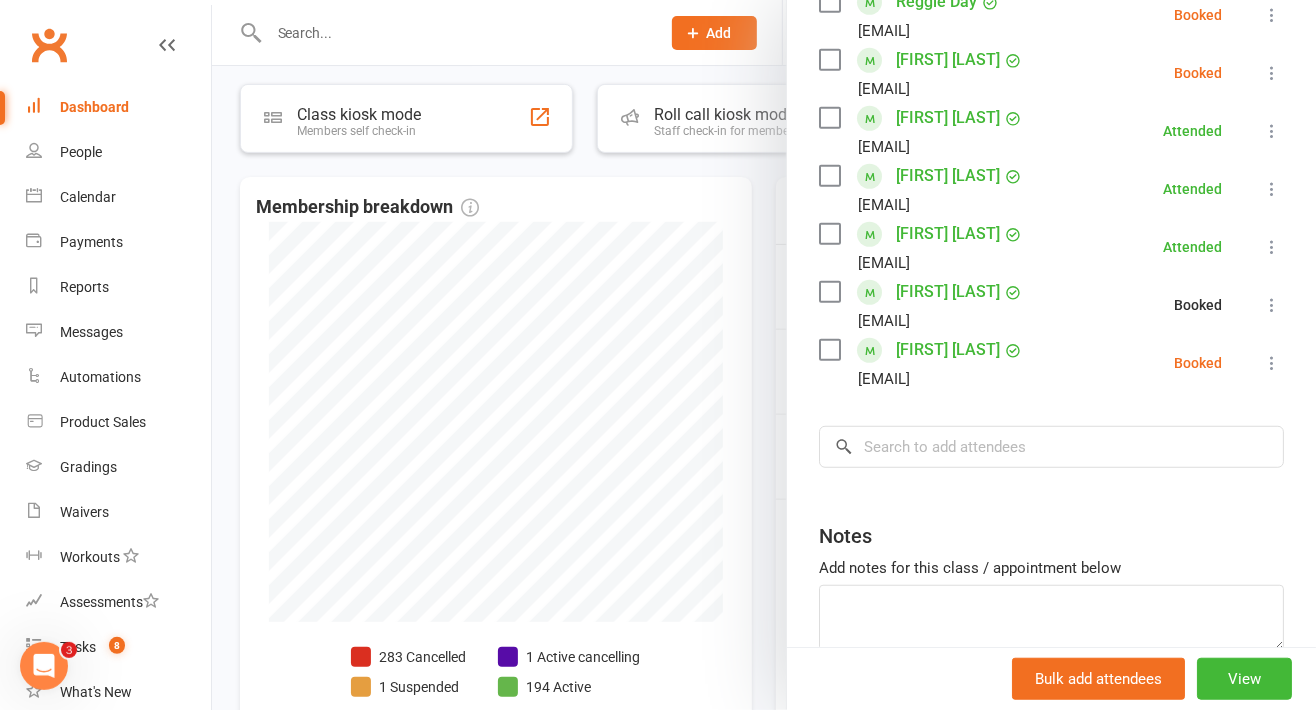 scroll, scrollTop: 571, scrollLeft: 0, axis: vertical 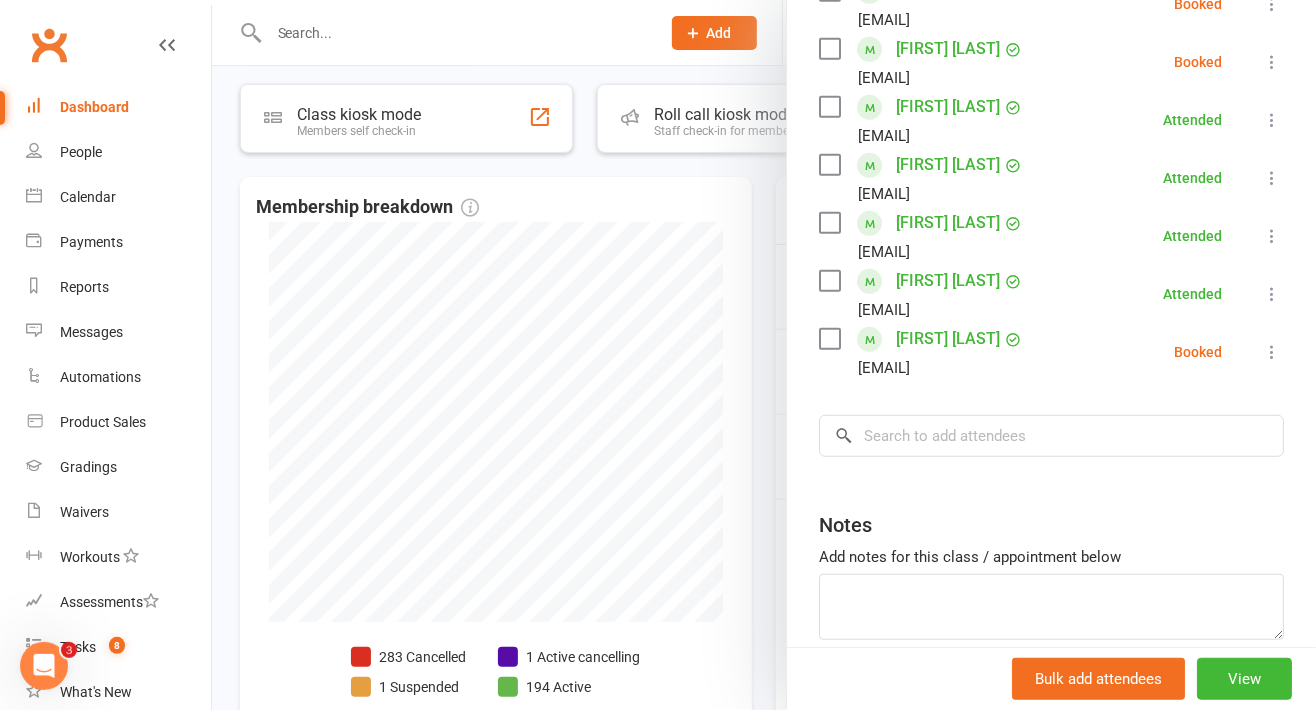 click at bounding box center [1272, 352] 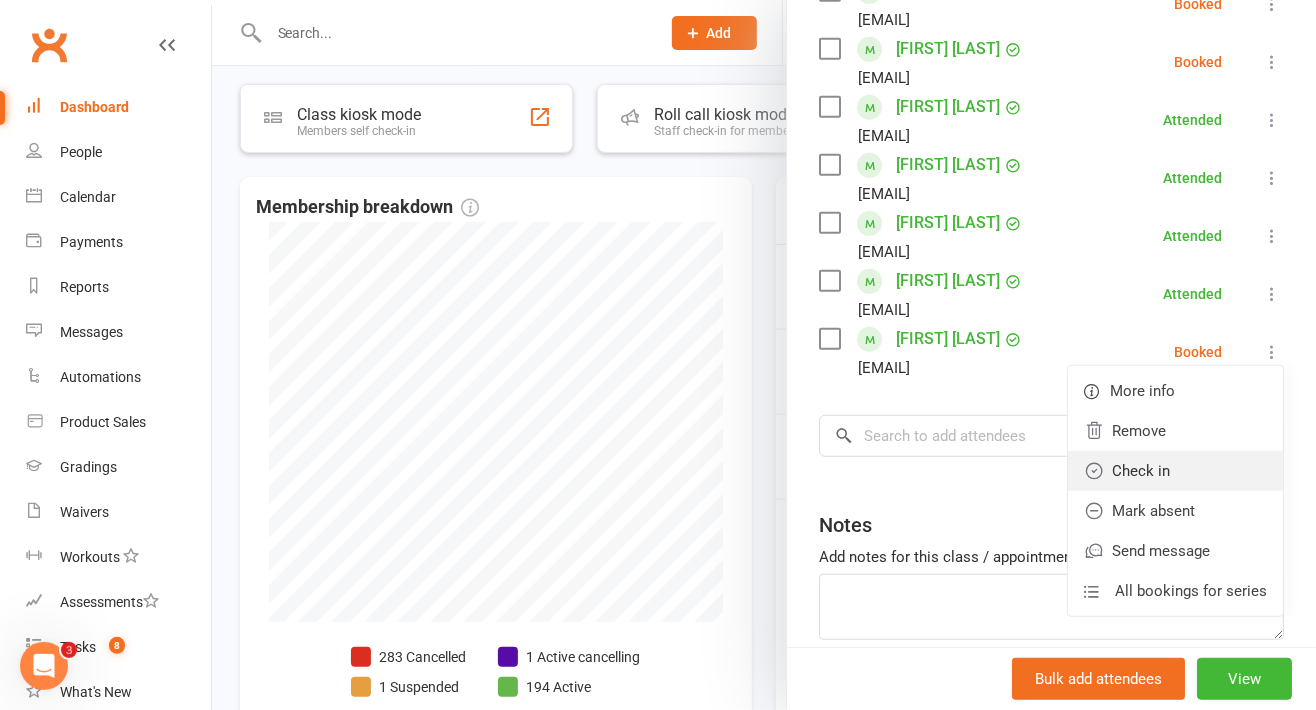 click on "Check in" at bounding box center (1175, 471) 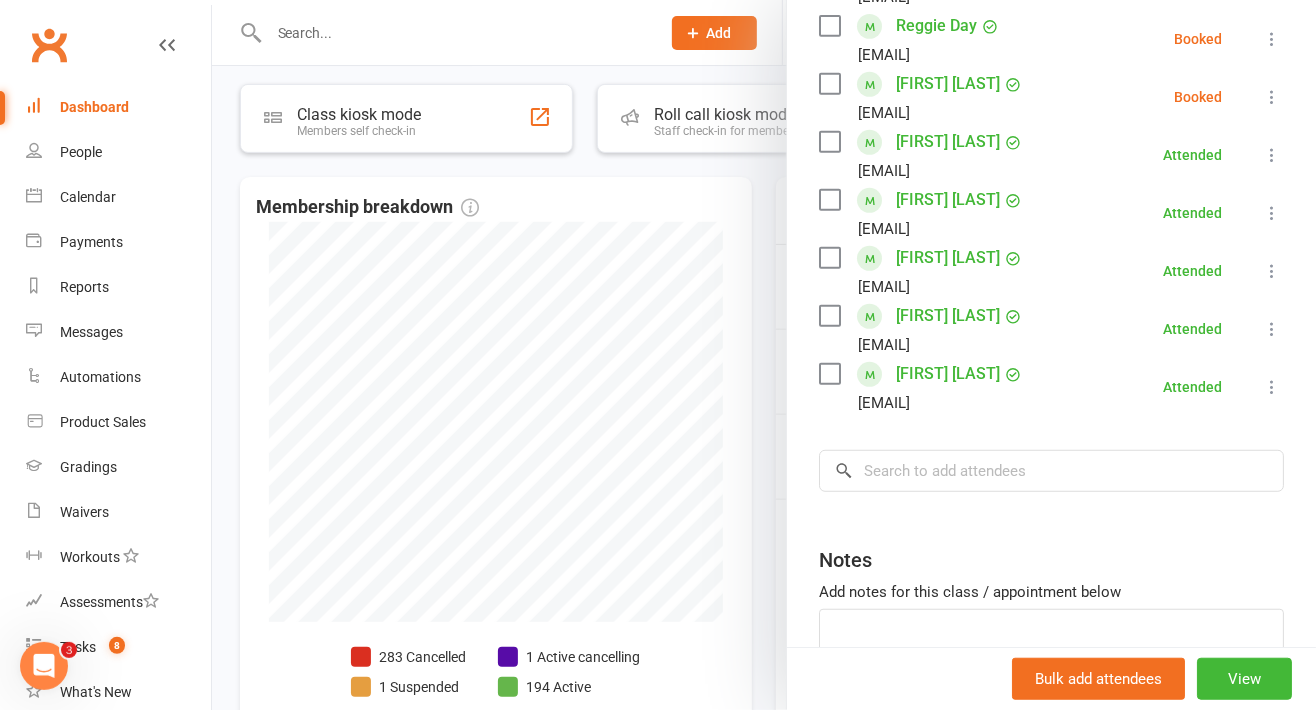 scroll, scrollTop: 585, scrollLeft: 0, axis: vertical 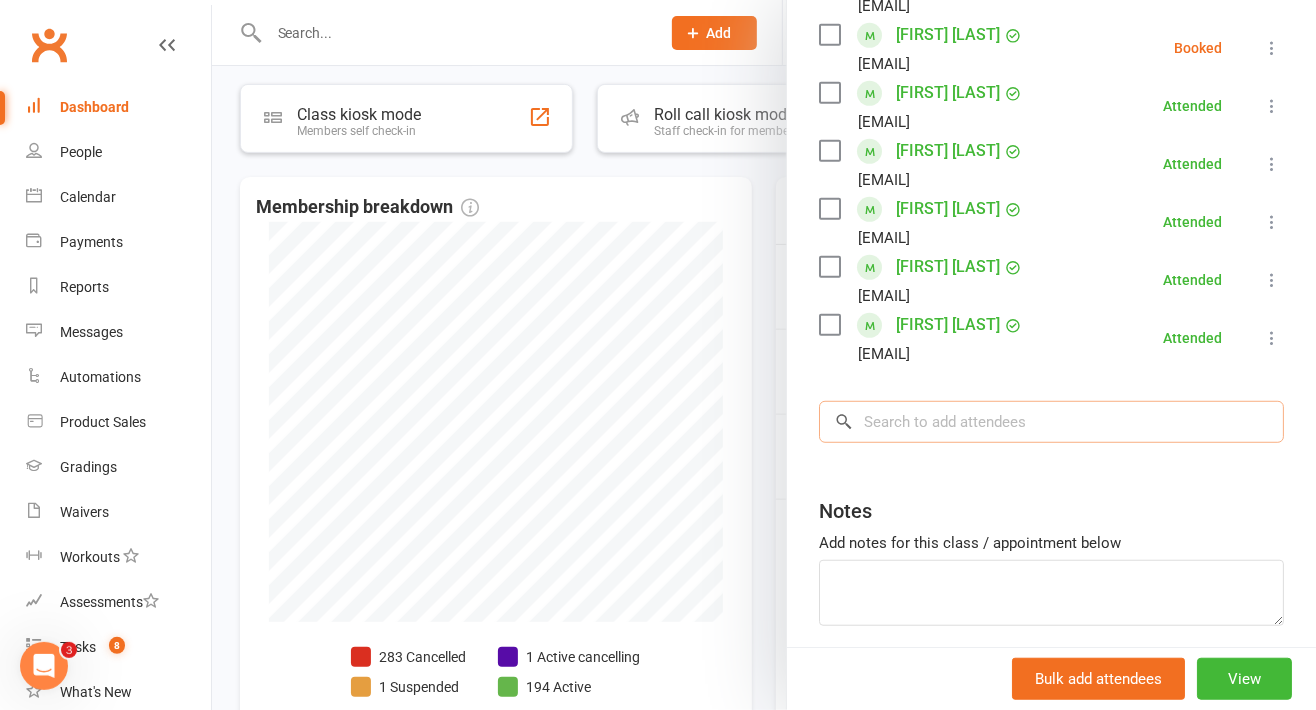 click at bounding box center [1051, 422] 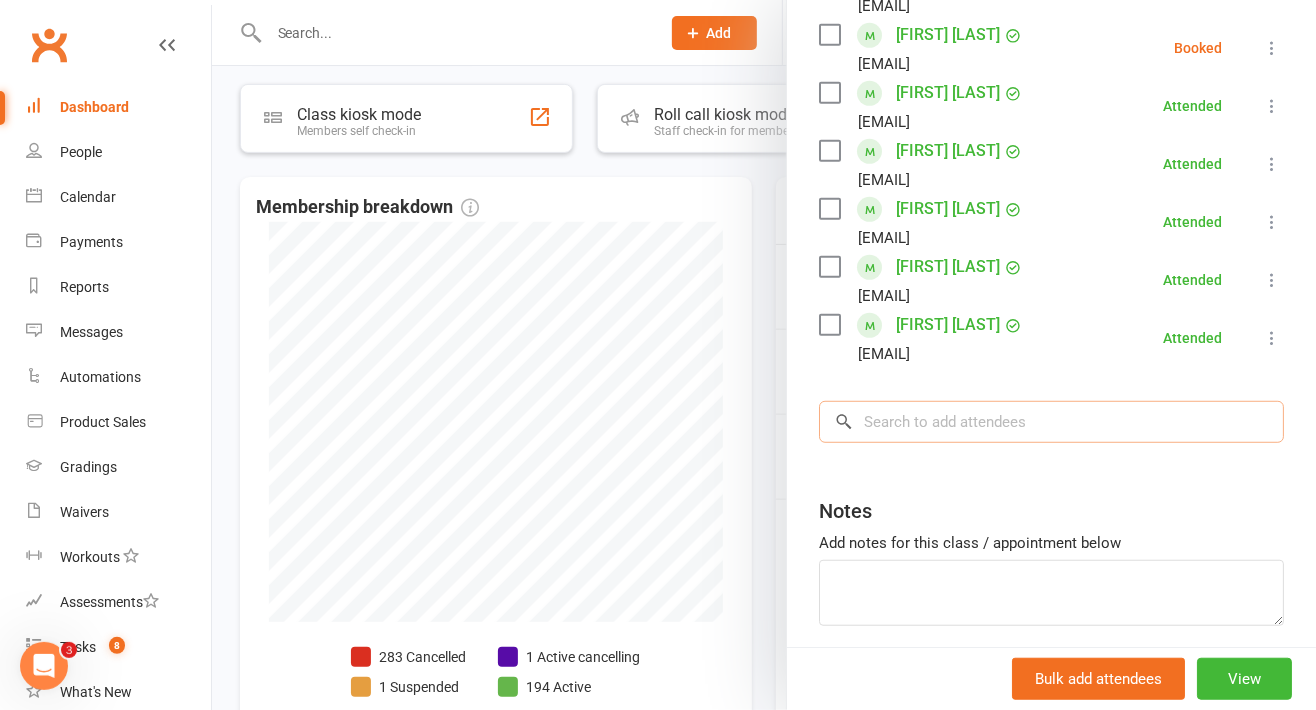 scroll, scrollTop: 354, scrollLeft: 0, axis: vertical 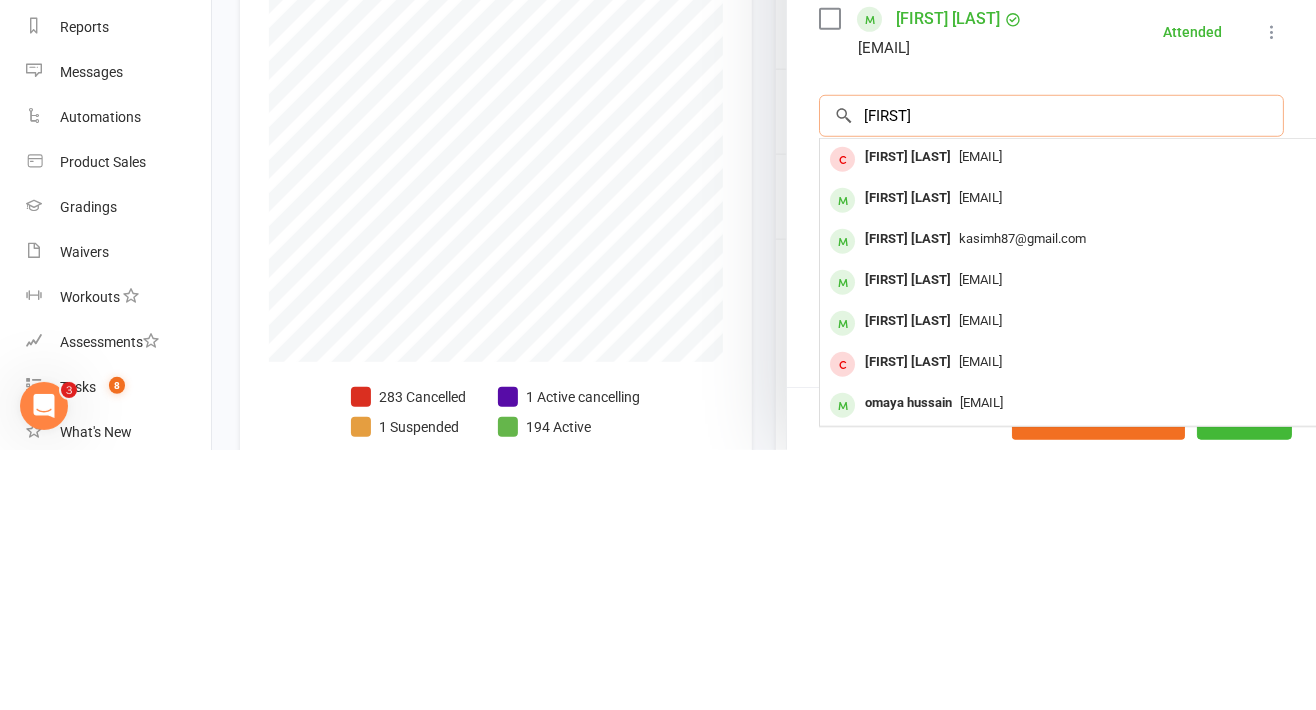 type on "zakeriya" 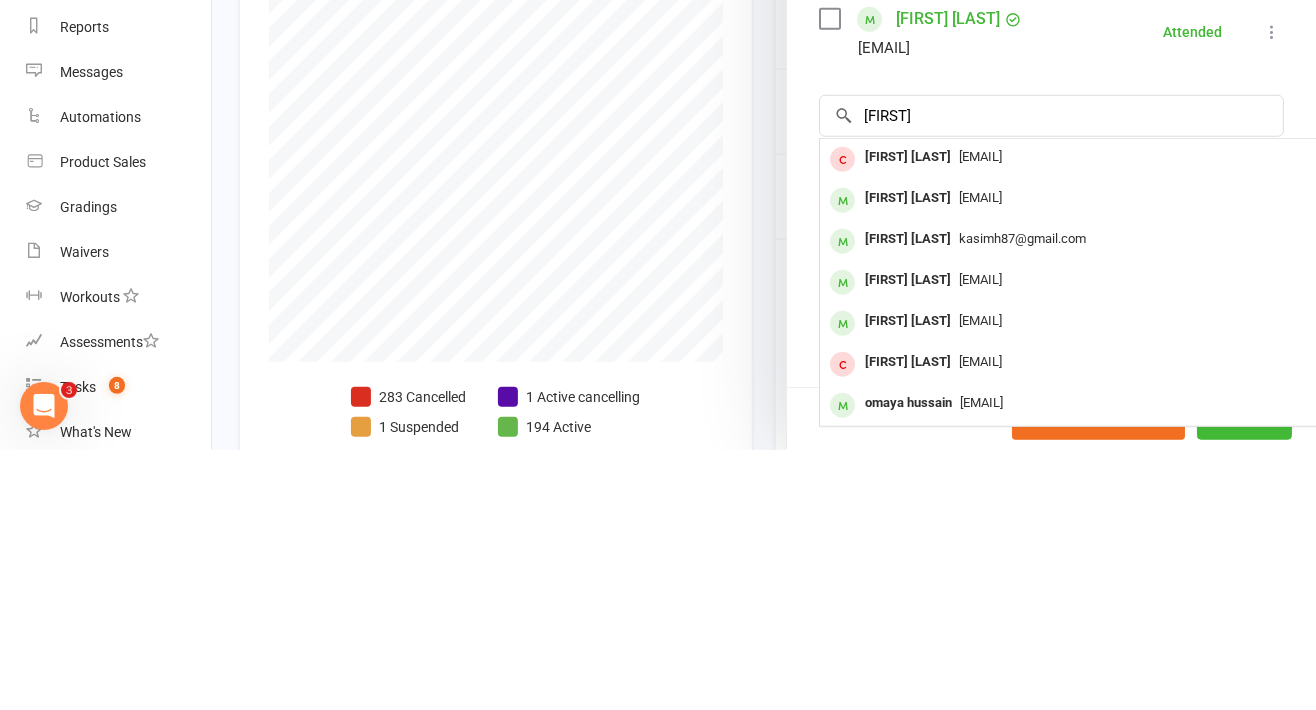 click on "kasimh87@gmail.com" at bounding box center [1022, 498] 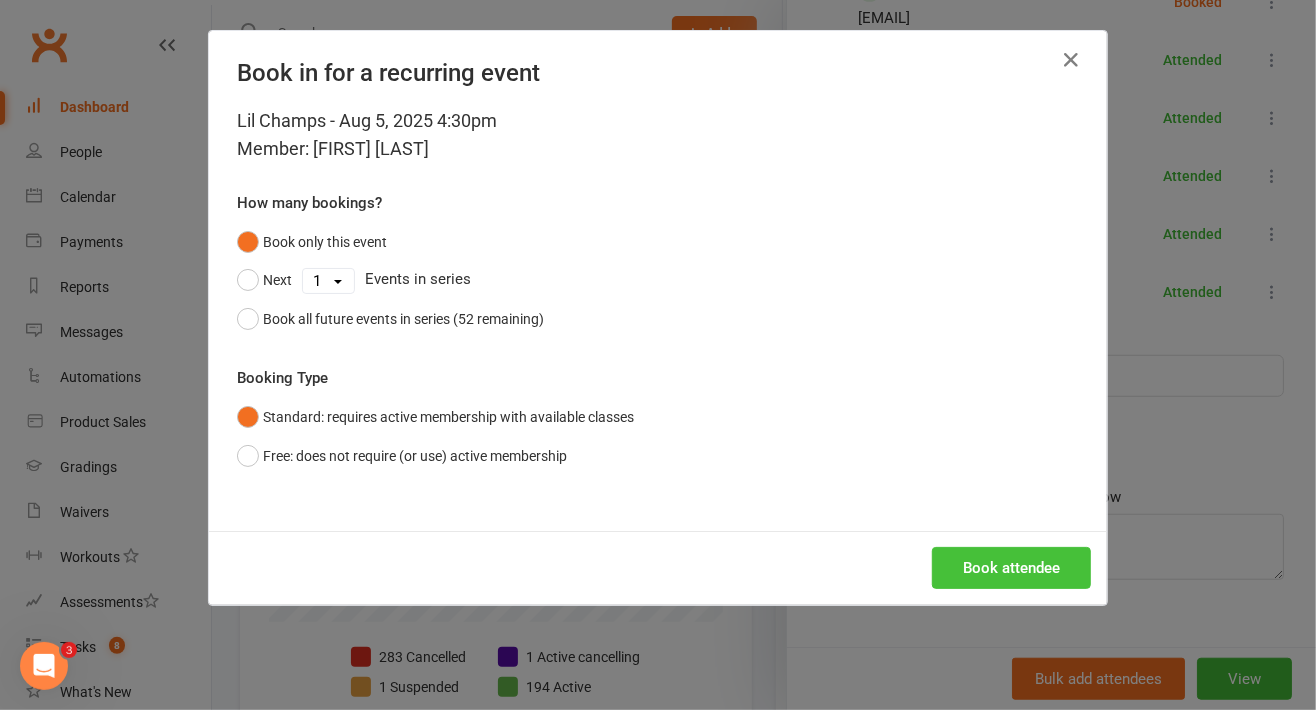 click on "Book attendee" at bounding box center [1011, 568] 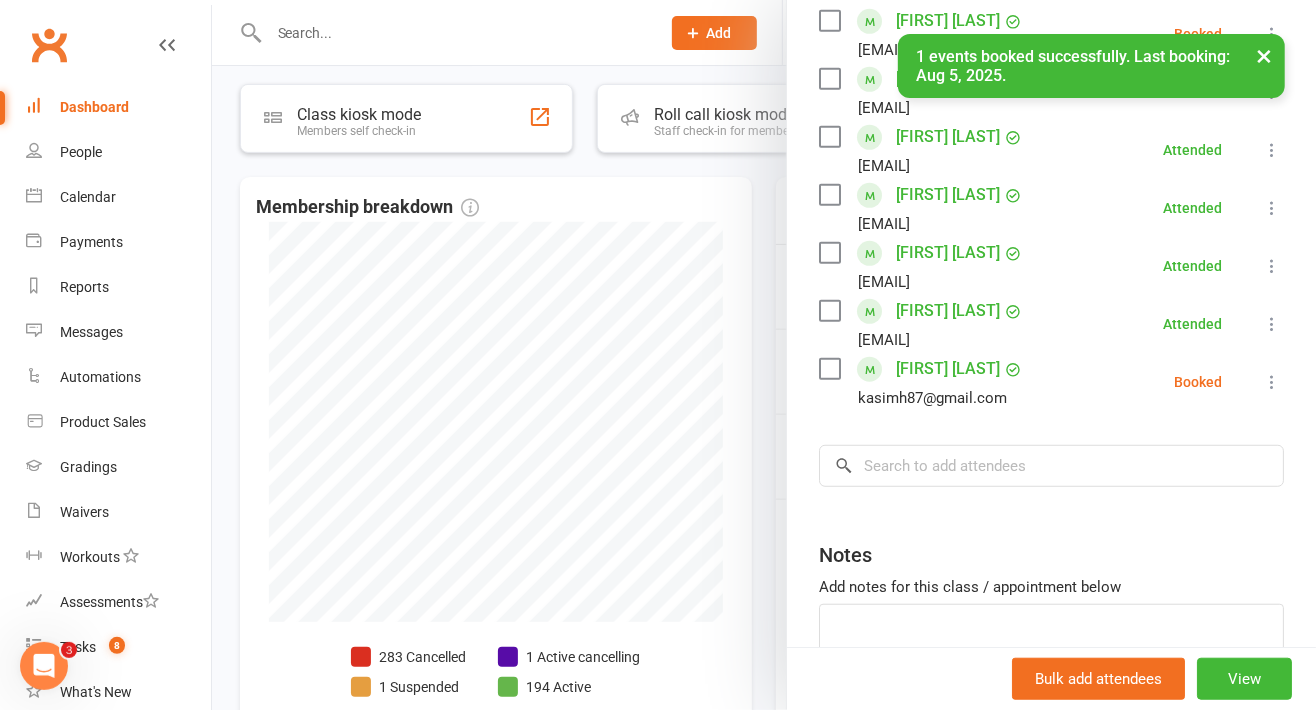 scroll, scrollTop: 570, scrollLeft: 0, axis: vertical 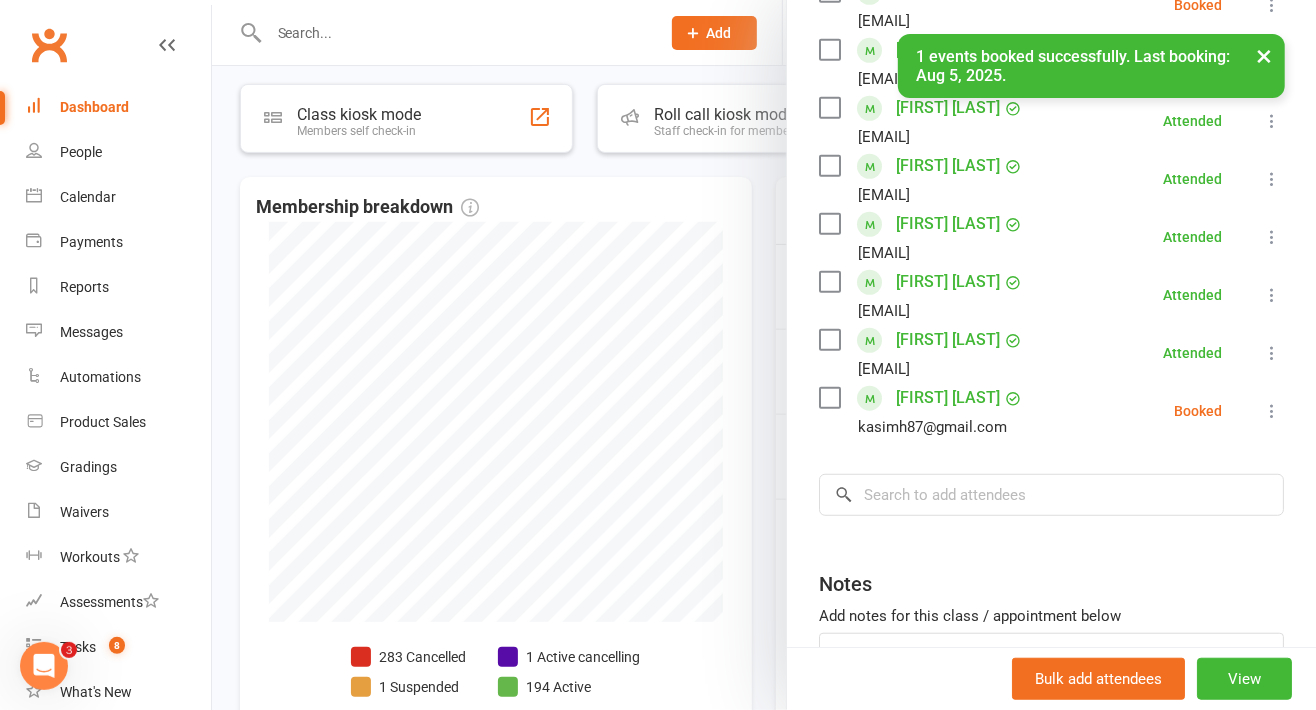 click at bounding box center [1272, 411] 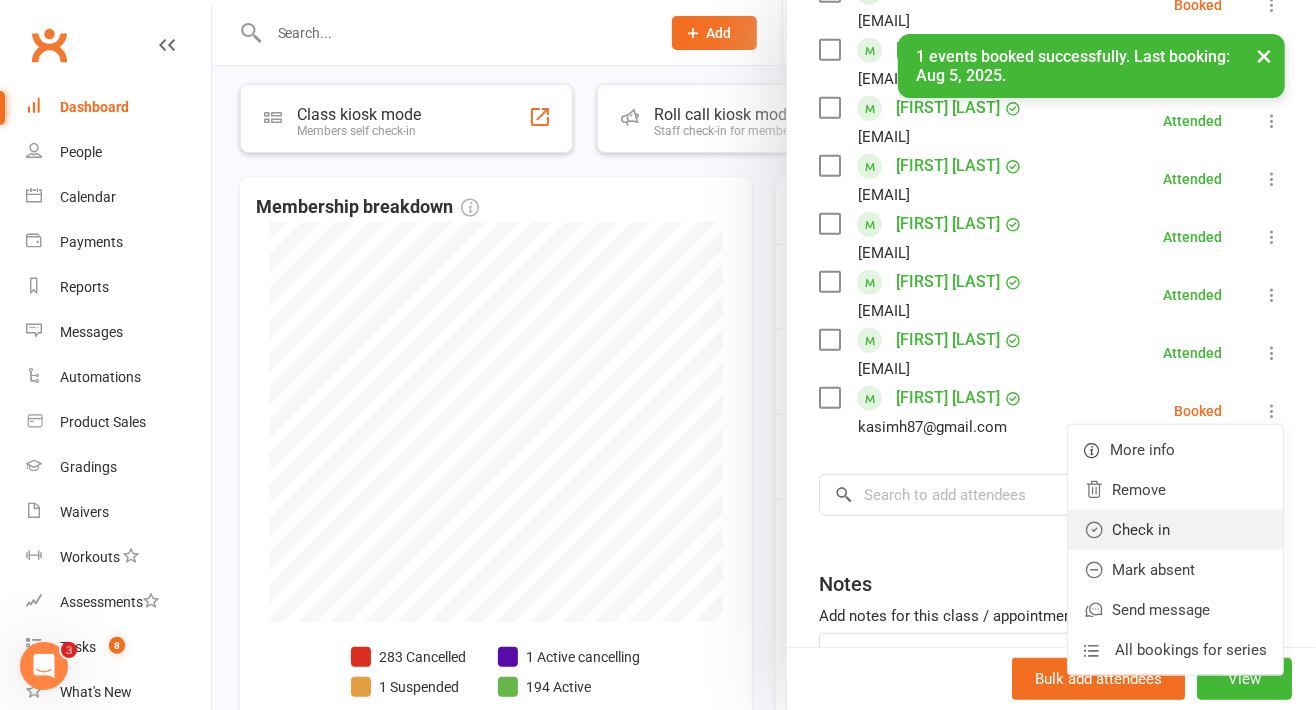 click on "Check in" at bounding box center (1175, 530) 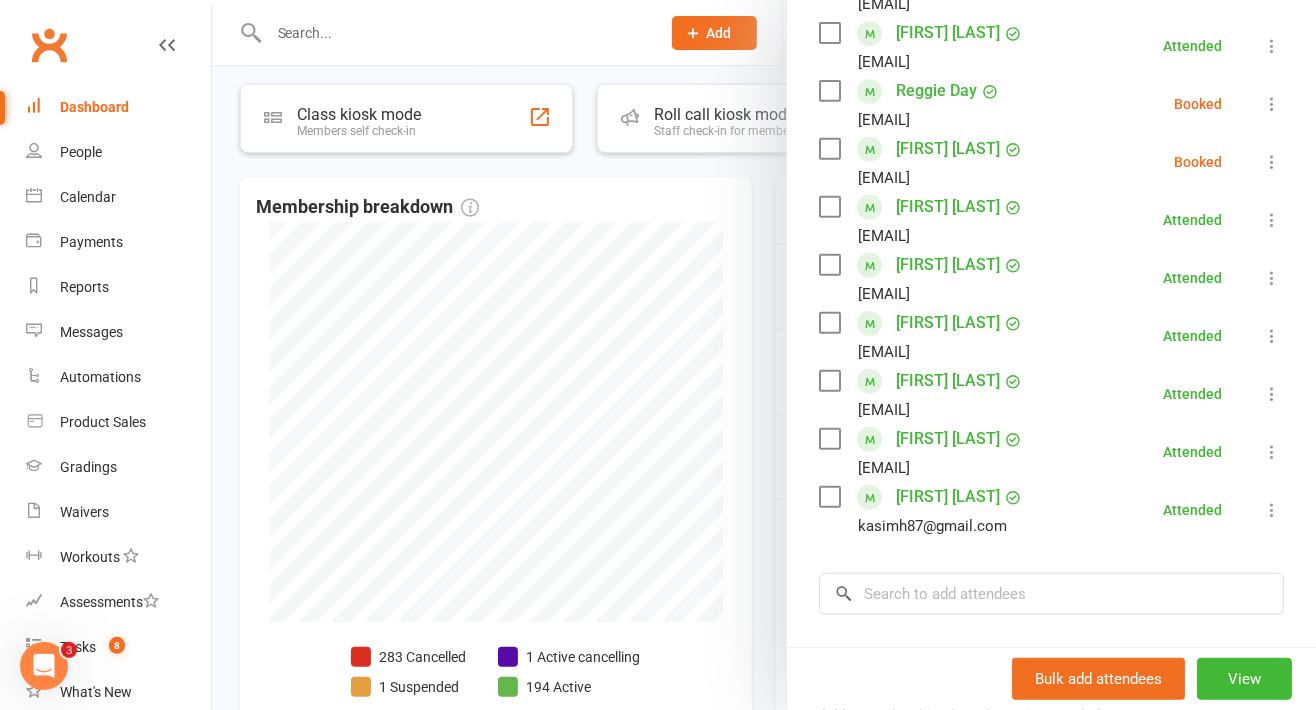 scroll, scrollTop: 431, scrollLeft: 0, axis: vertical 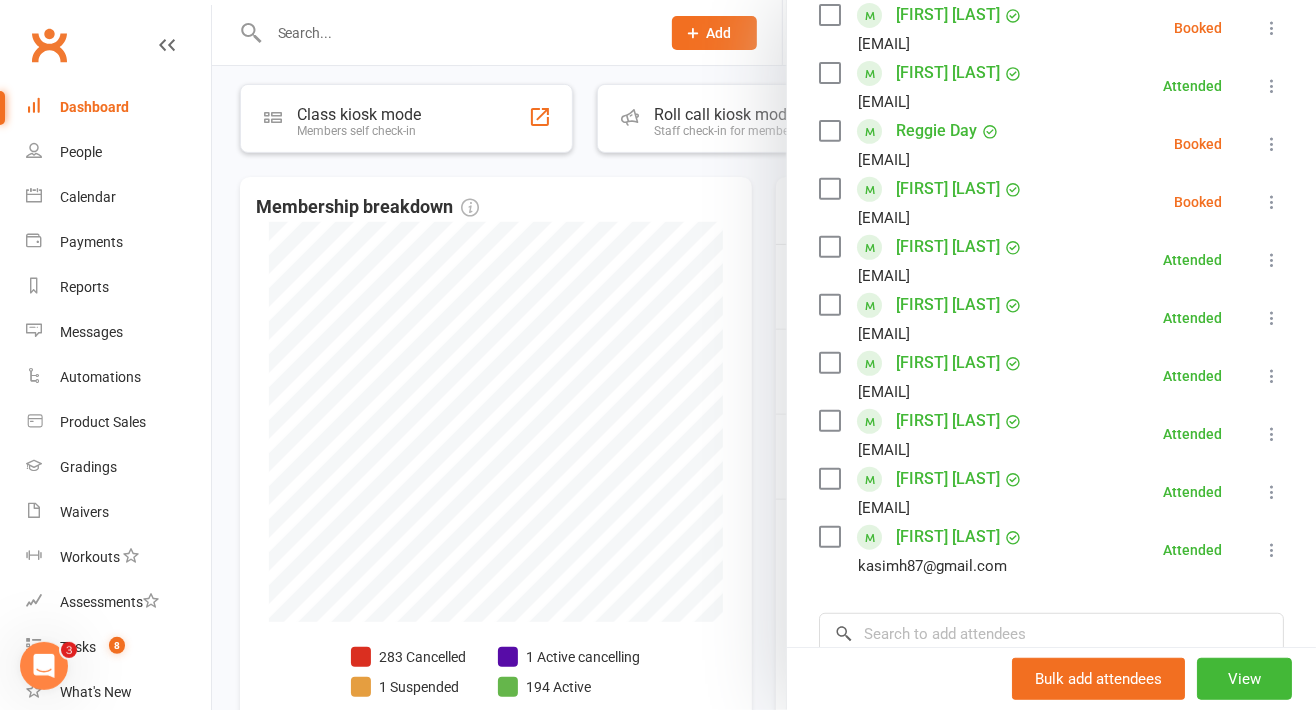 click at bounding box center (764, 355) 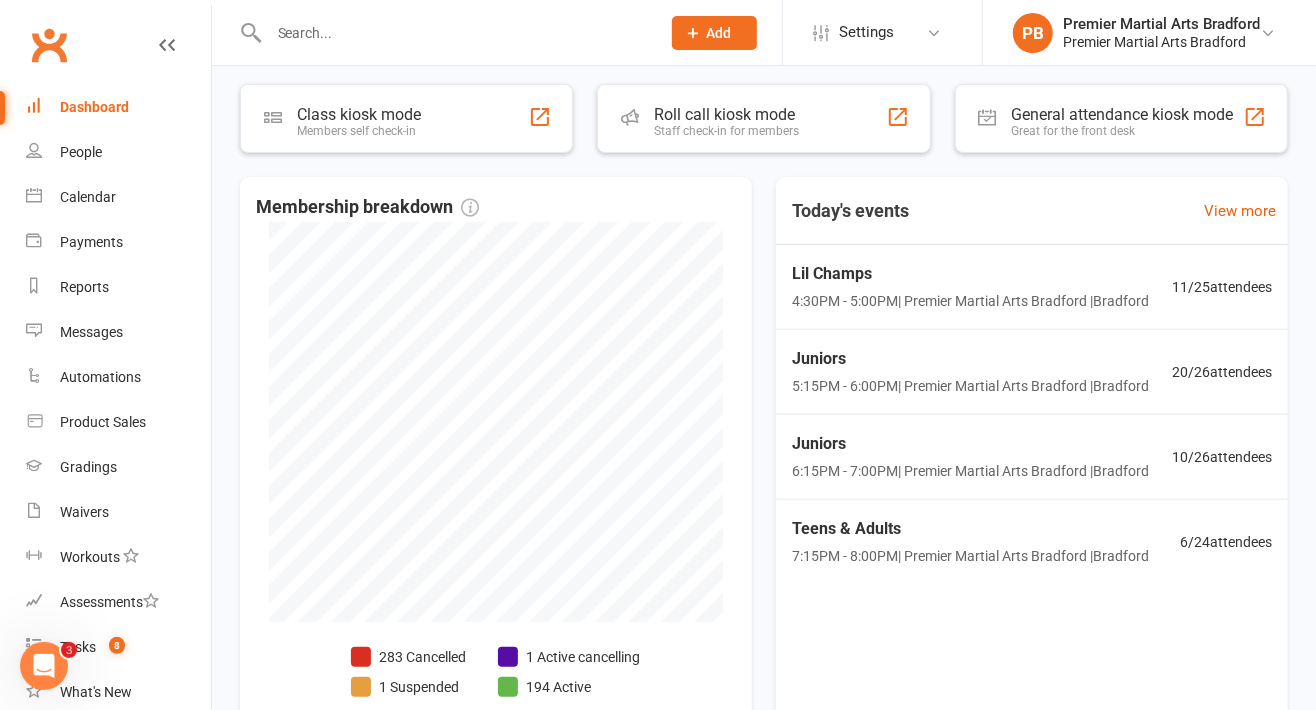 click on "Lil Champs 4:30PM - 5:00PM  |   Premier Martial Arts Bradford |  Bradford 11  /  25  attendees" at bounding box center [1032, 287] 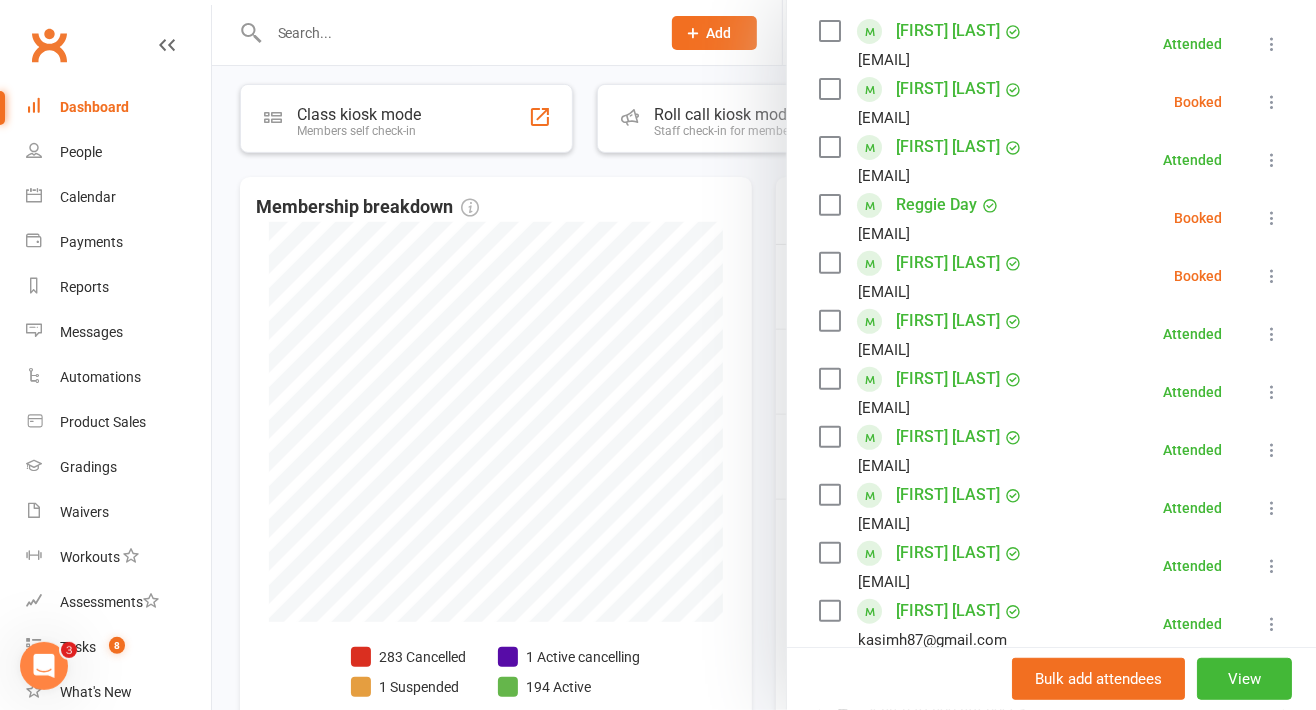scroll, scrollTop: 334, scrollLeft: 0, axis: vertical 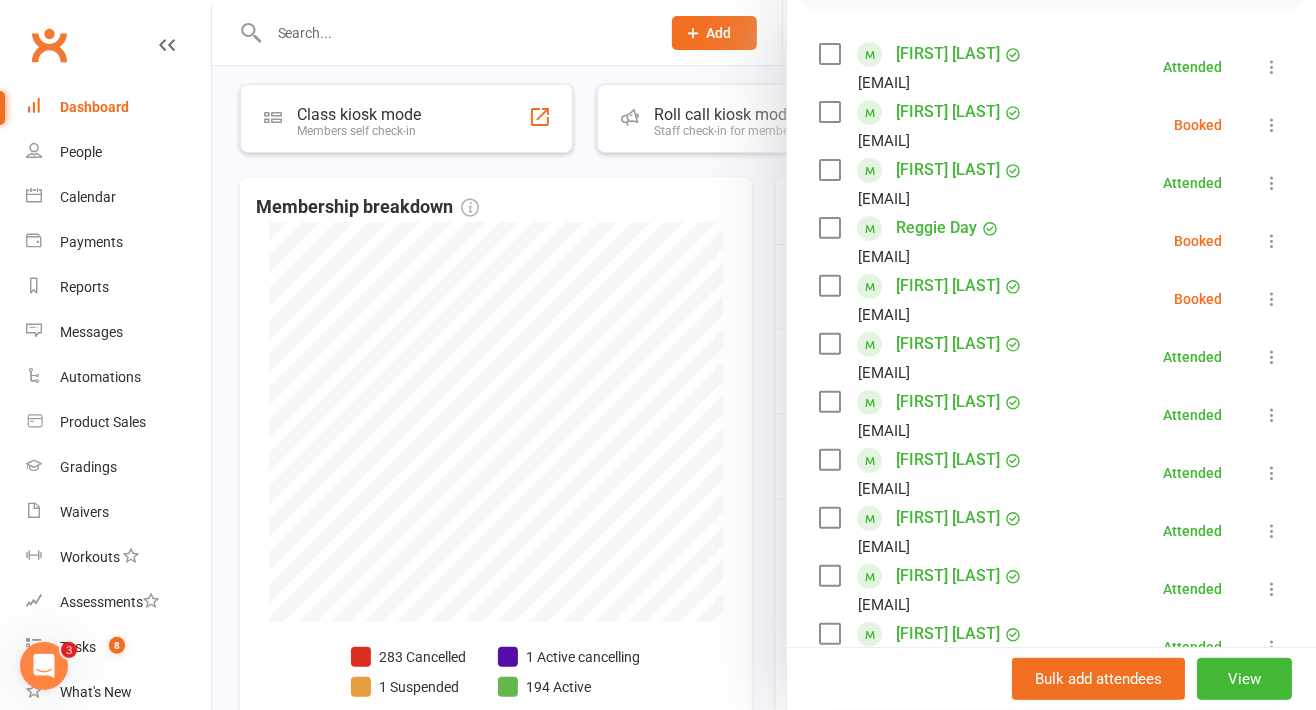 click at bounding box center [764, 355] 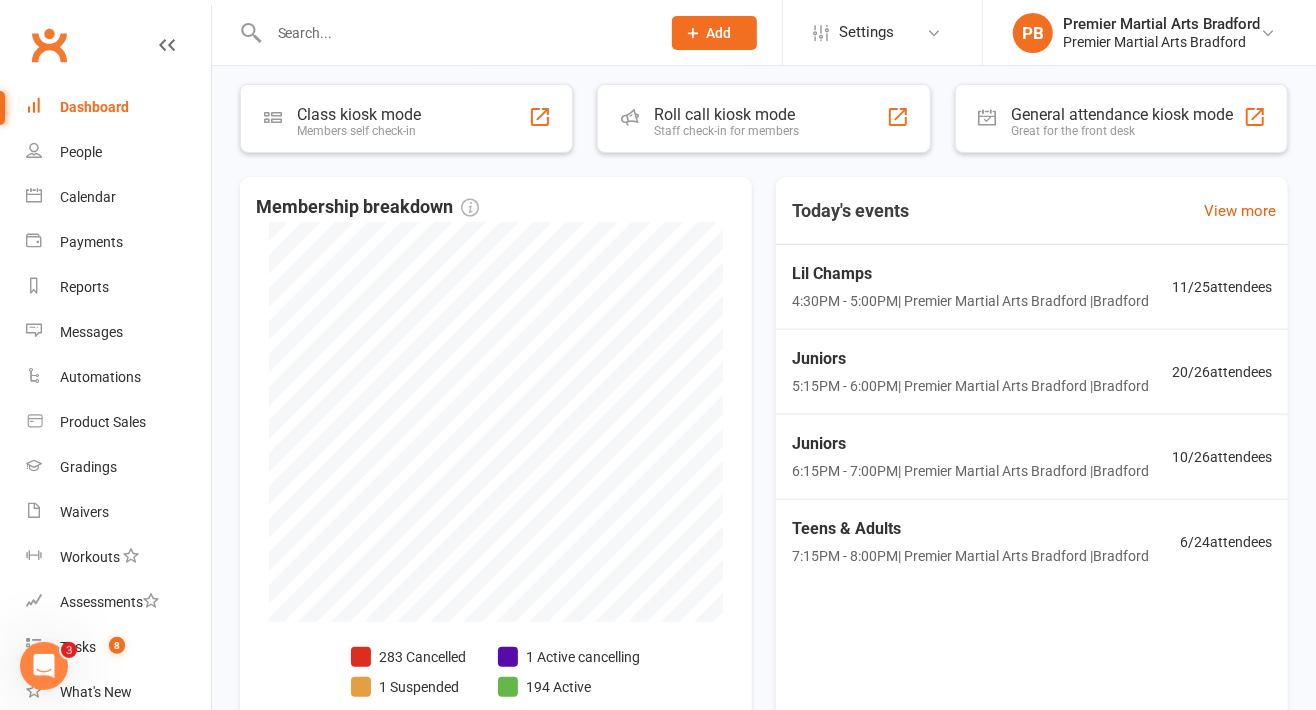 click on "Lil Champs" at bounding box center [970, 274] 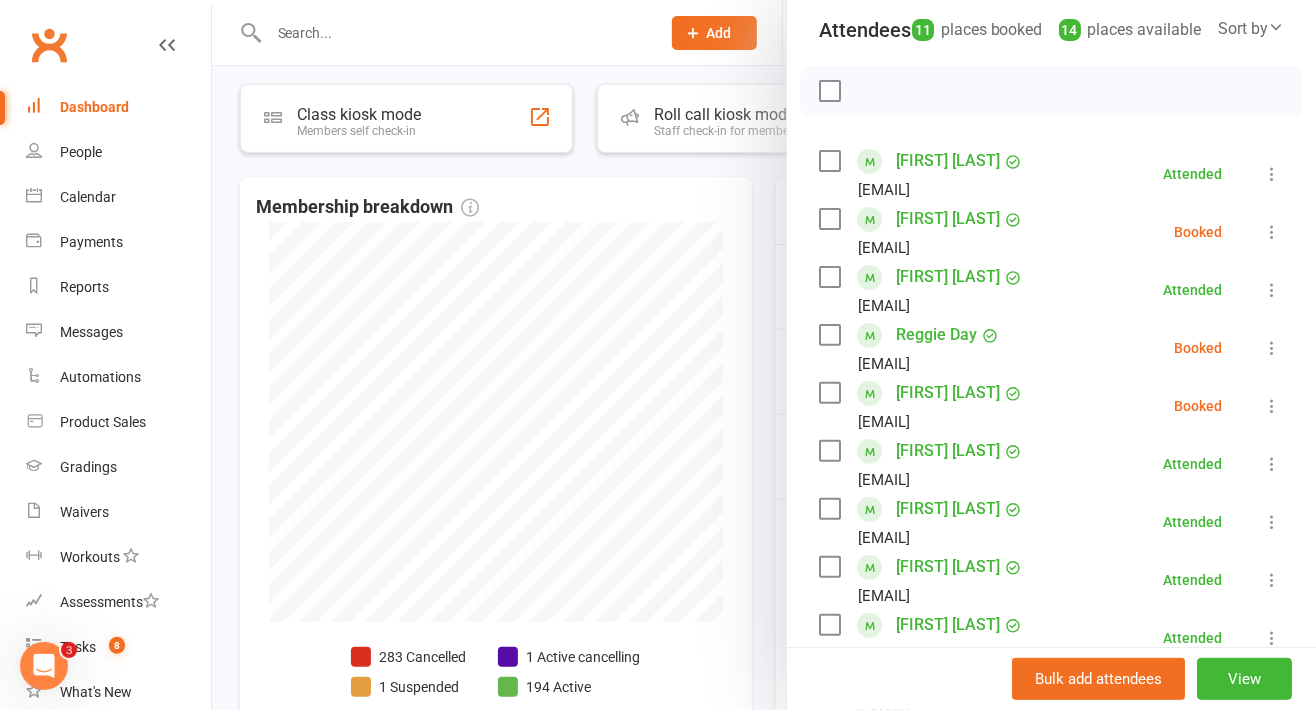 scroll, scrollTop: 228, scrollLeft: 0, axis: vertical 